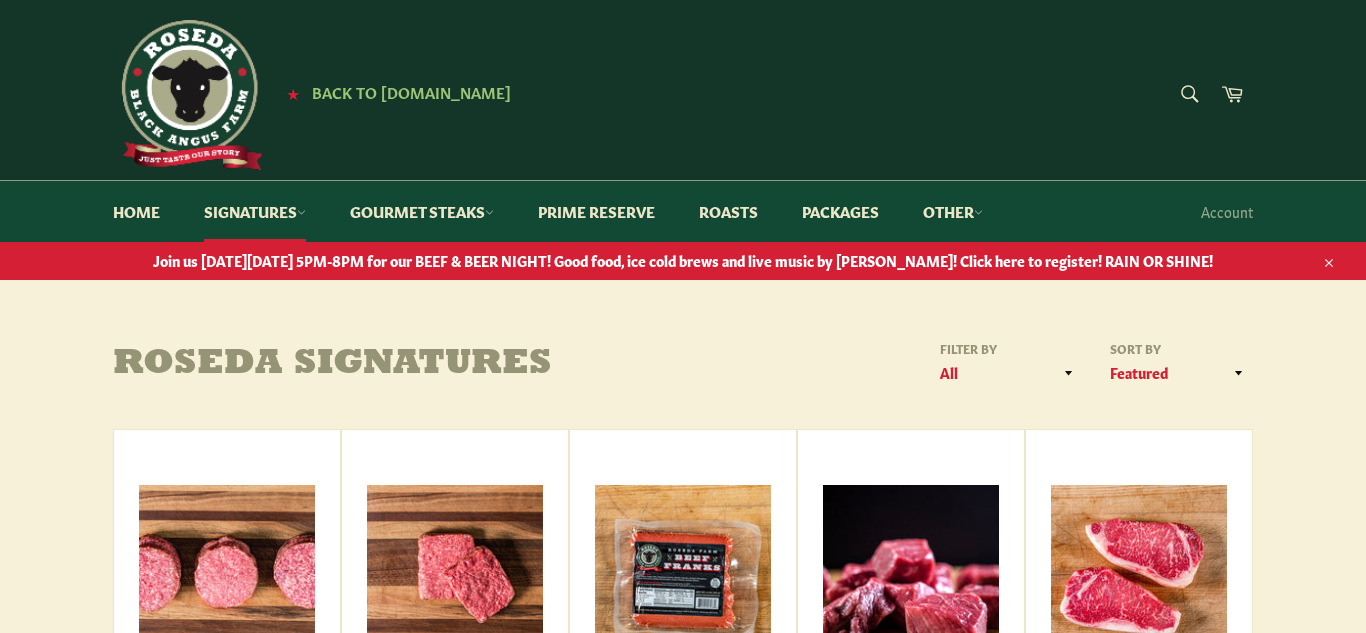 scroll, scrollTop: 0, scrollLeft: 0, axis: both 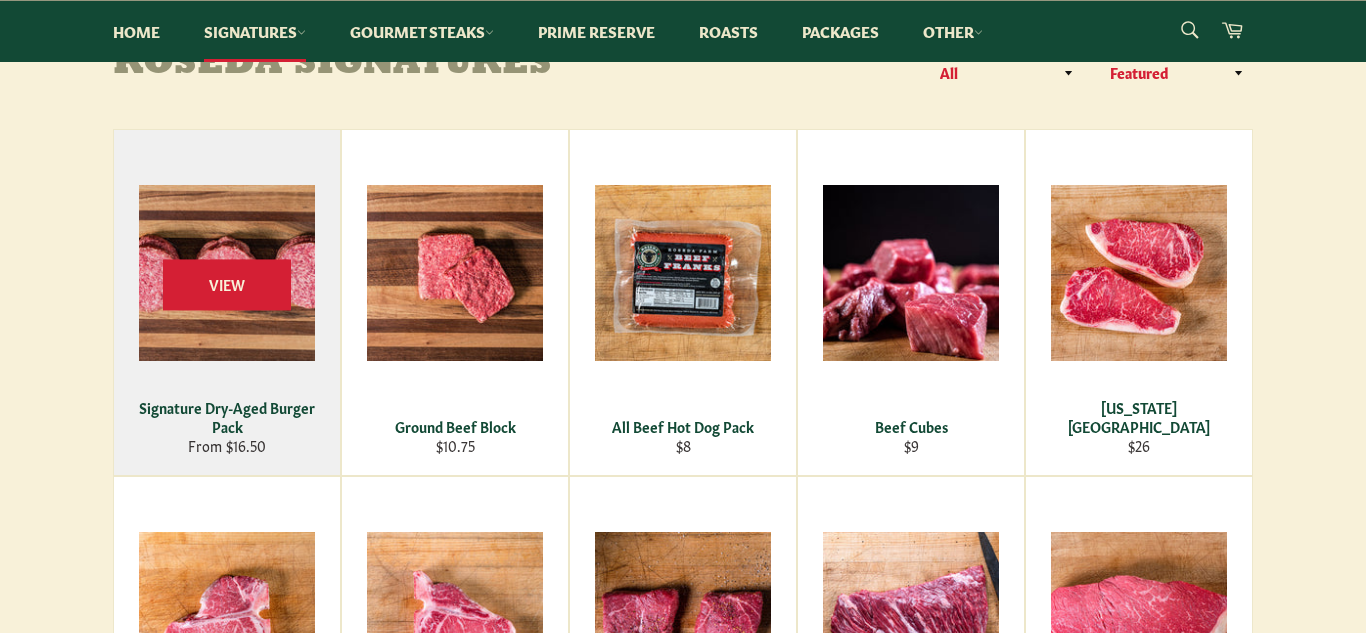 click on "Signature Dry-Aged Burger Pack" at bounding box center [227, 417] 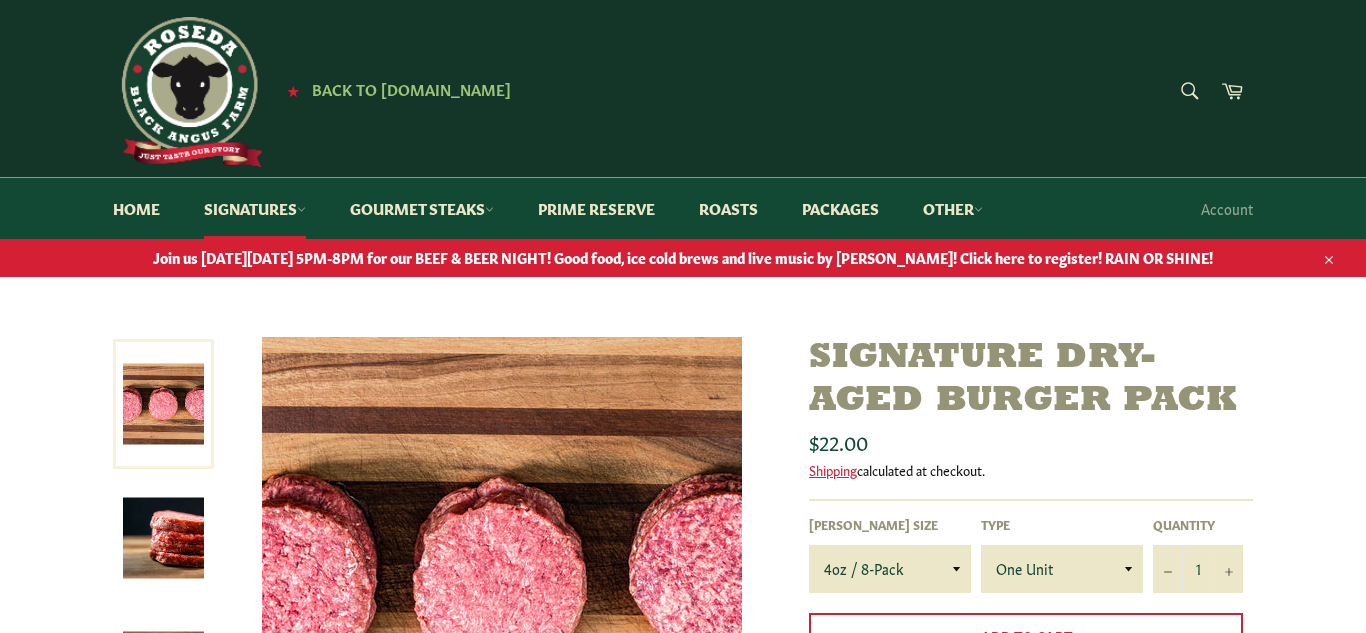 scroll, scrollTop: 131, scrollLeft: 0, axis: vertical 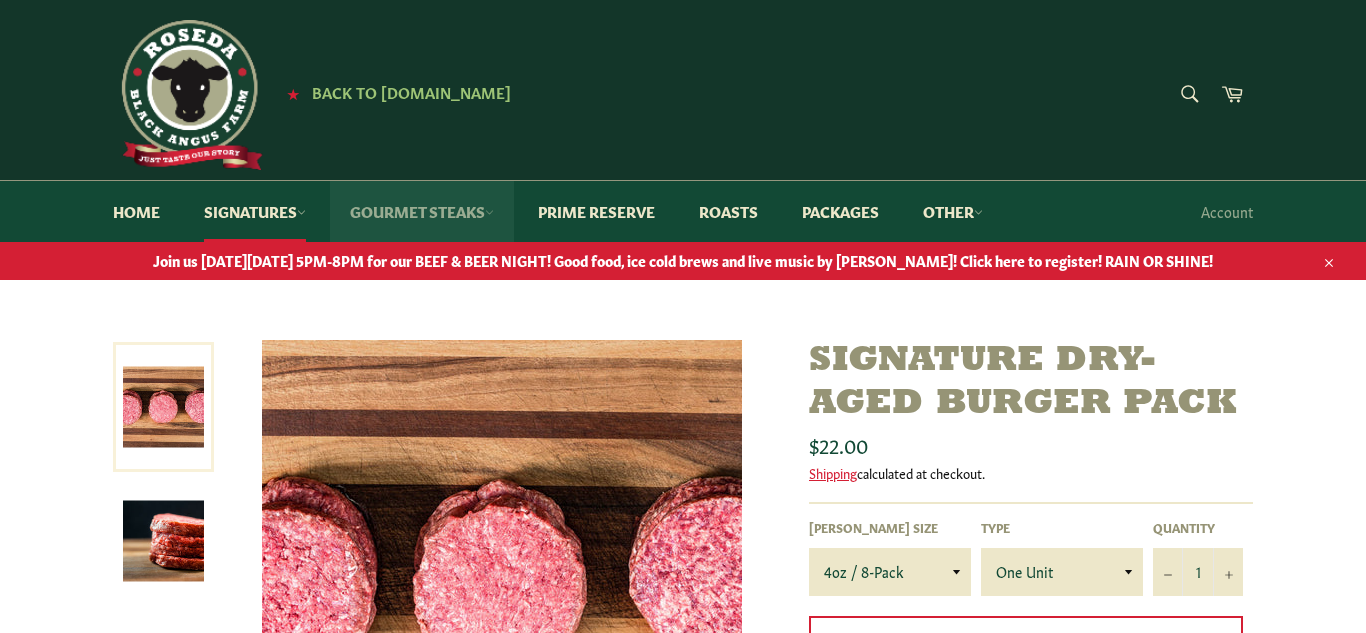 click on "Gourmet Steaks" at bounding box center (422, 211) 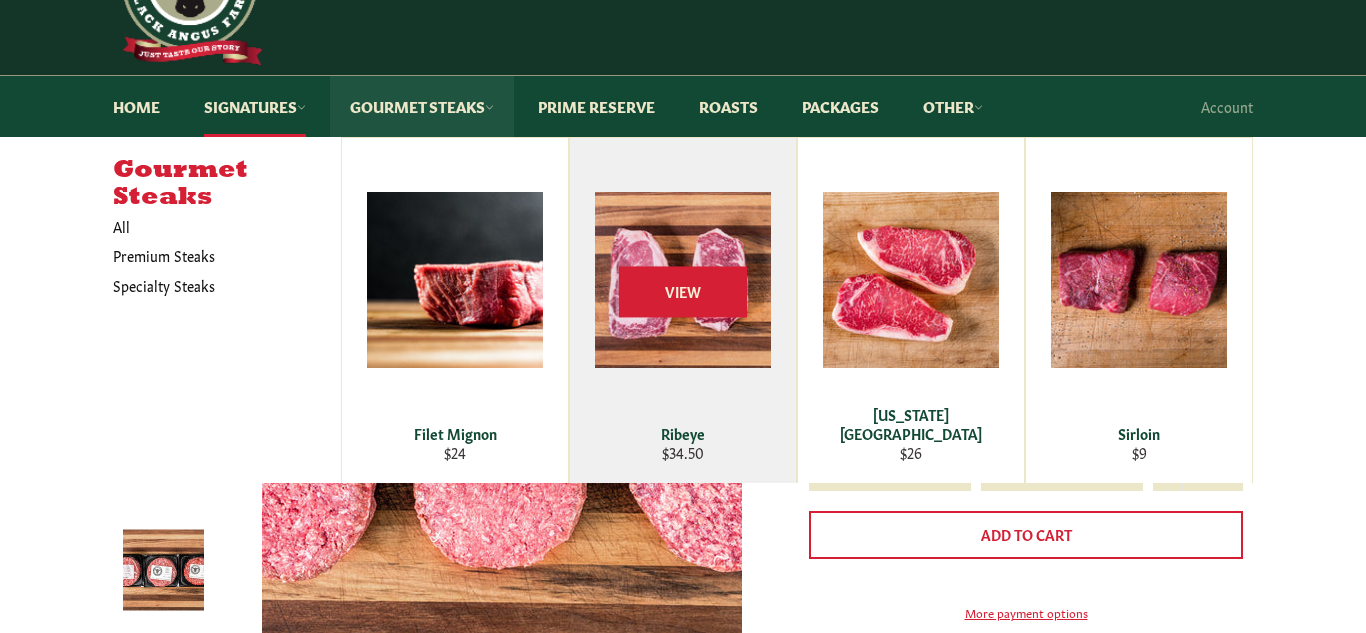 scroll, scrollTop: 92, scrollLeft: 0, axis: vertical 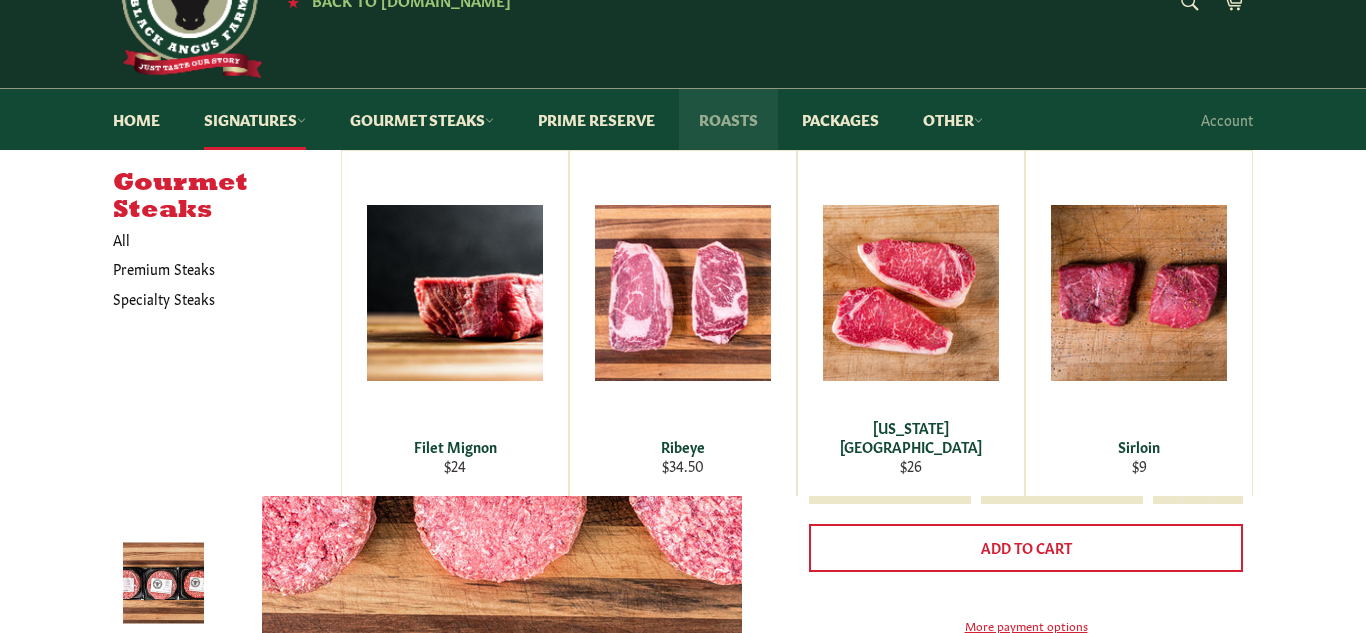 click on "Roasts" at bounding box center (728, 119) 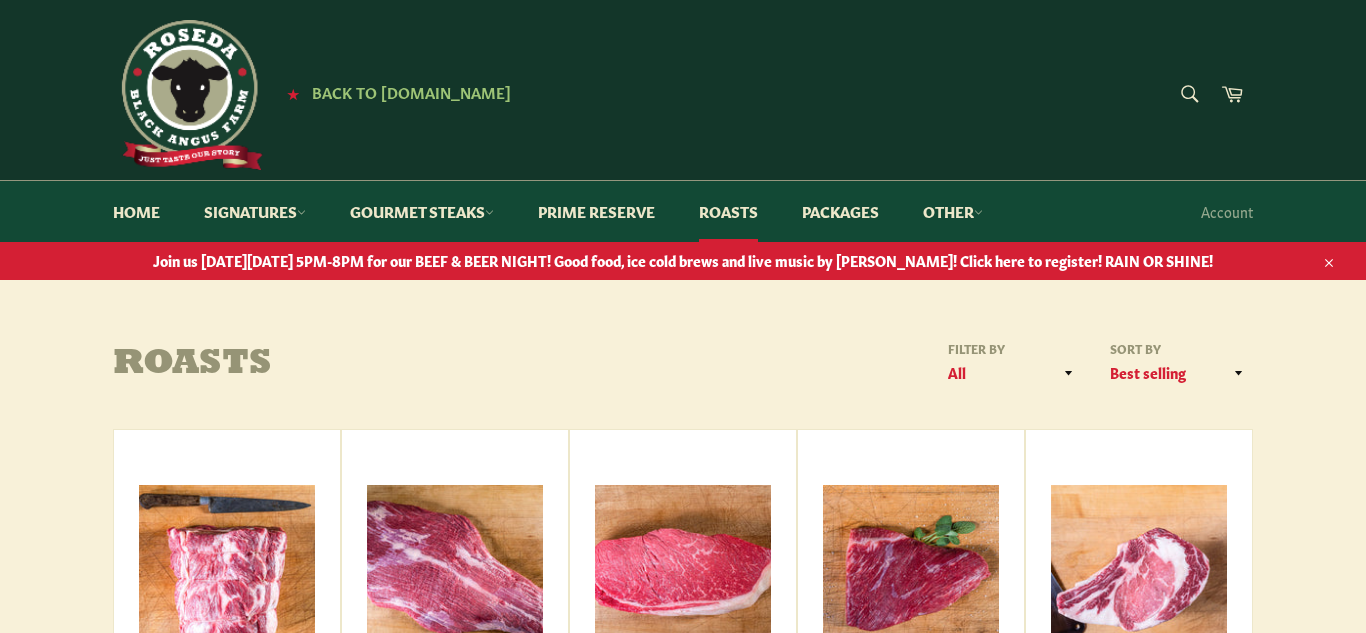 scroll, scrollTop: 0, scrollLeft: 0, axis: both 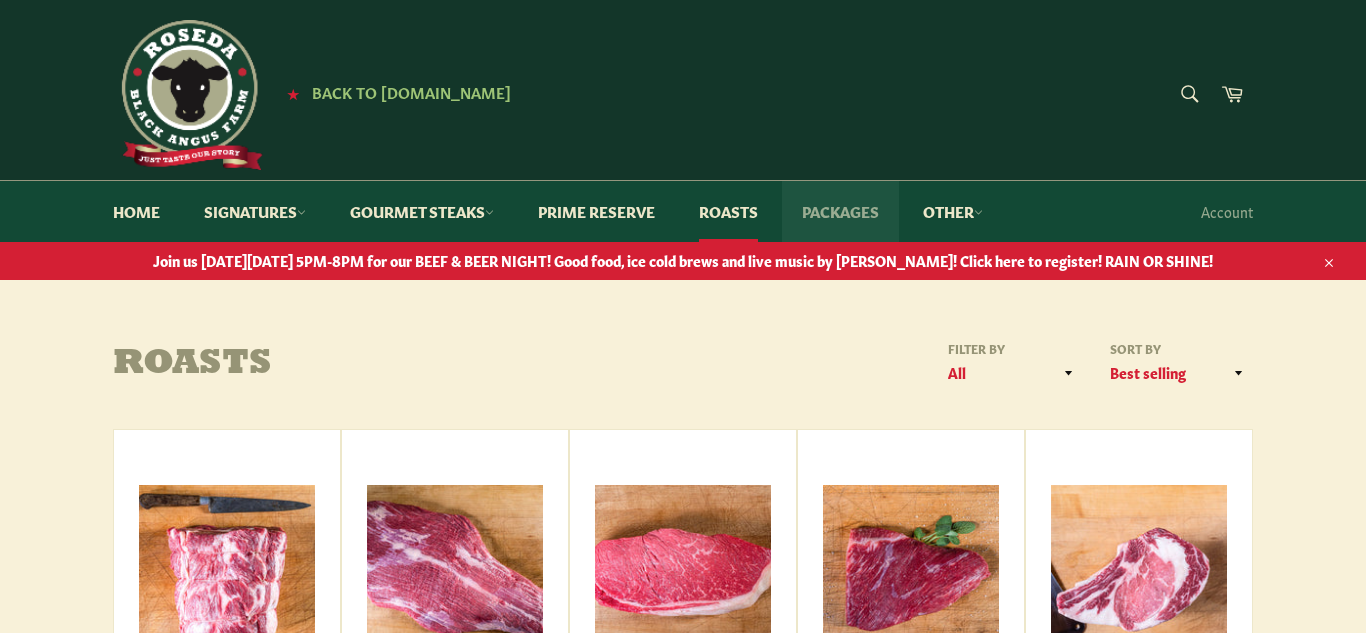 click on "Packages" at bounding box center [840, 211] 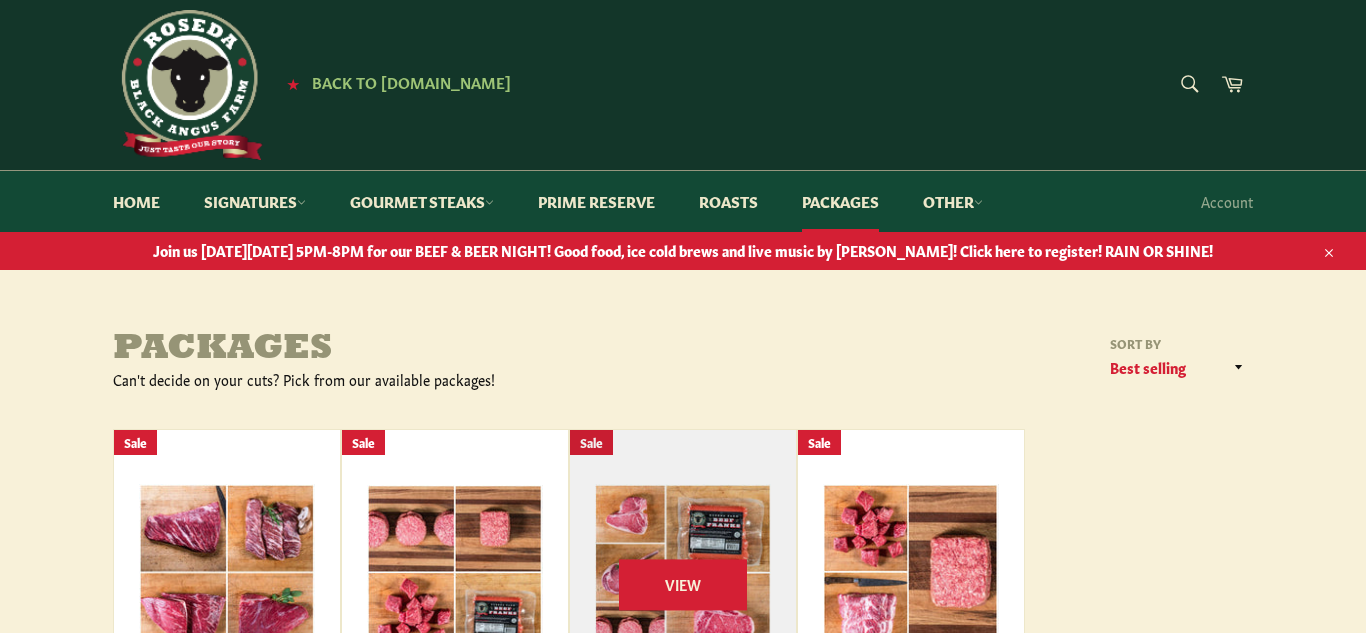 scroll, scrollTop: 129, scrollLeft: 0, axis: vertical 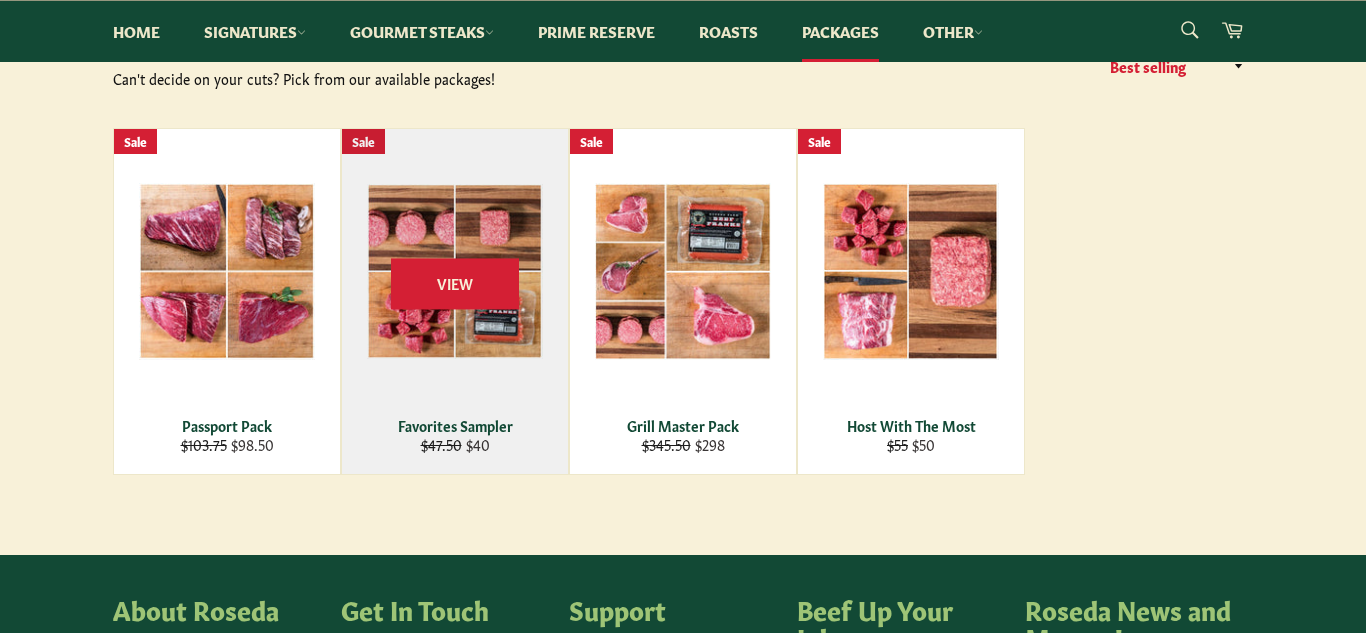 click on "Favorites Sampler" at bounding box center (455, 425) 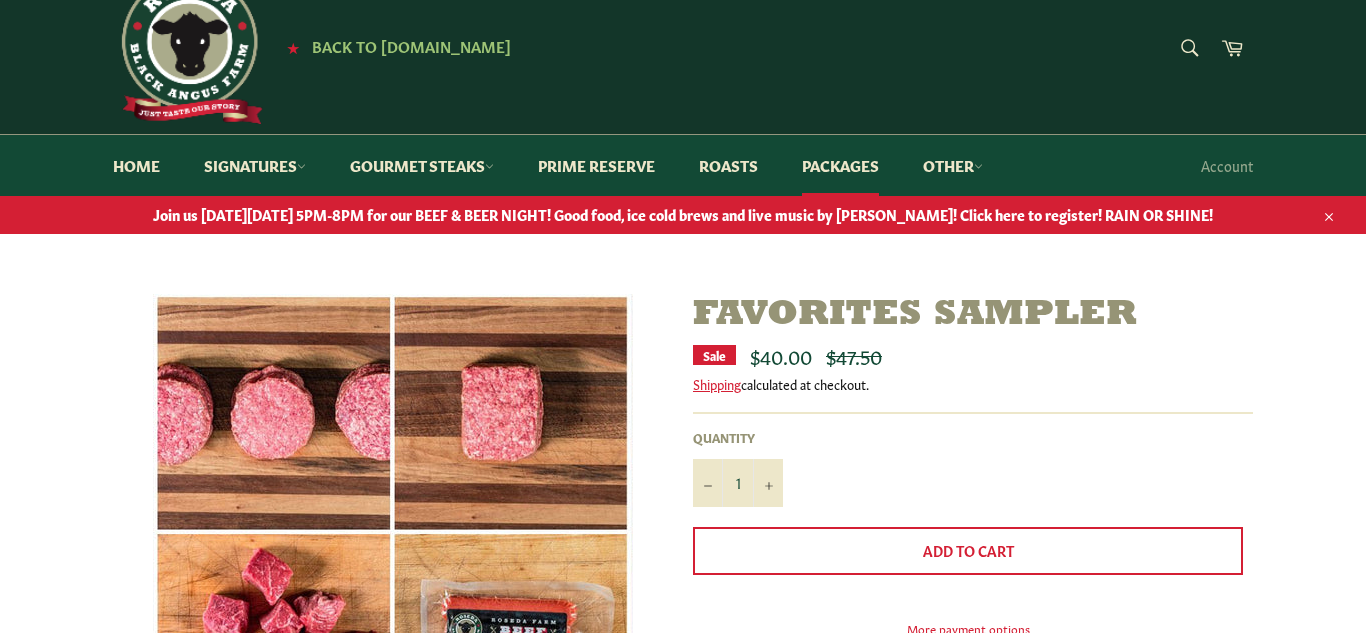 scroll, scrollTop: 0, scrollLeft: 0, axis: both 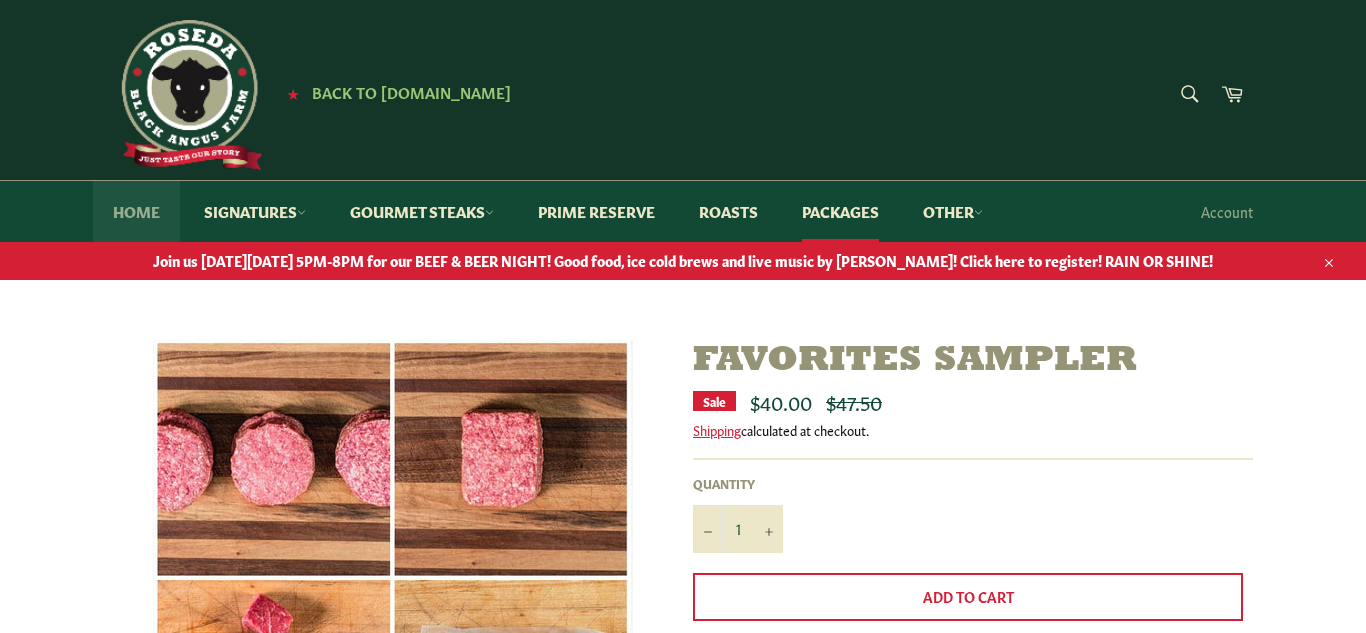 click on "Home" at bounding box center (136, 211) 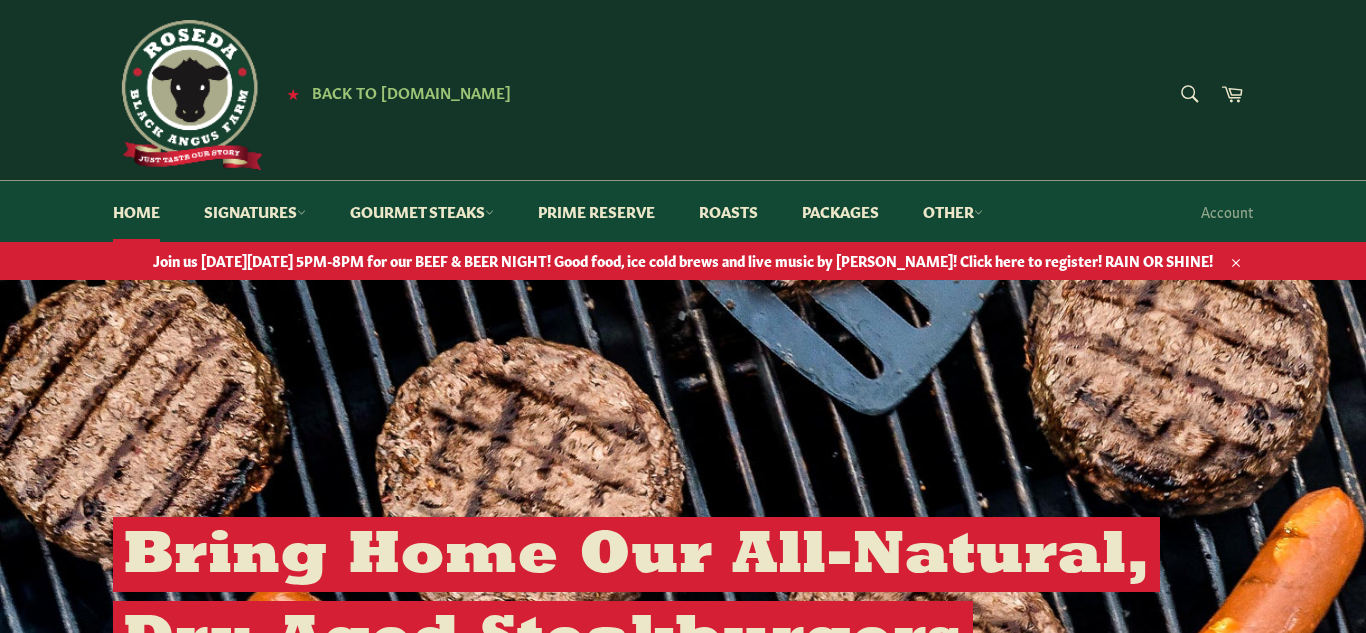 scroll, scrollTop: 0, scrollLeft: 0, axis: both 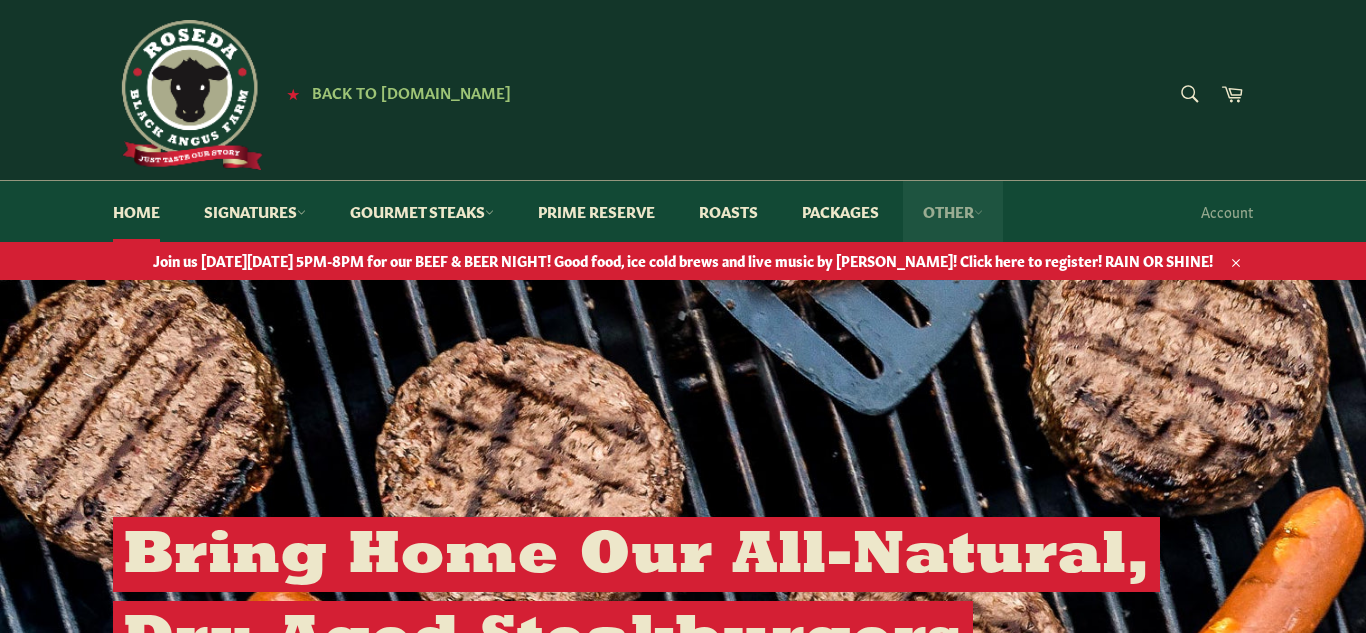 click on "Other" at bounding box center [953, 211] 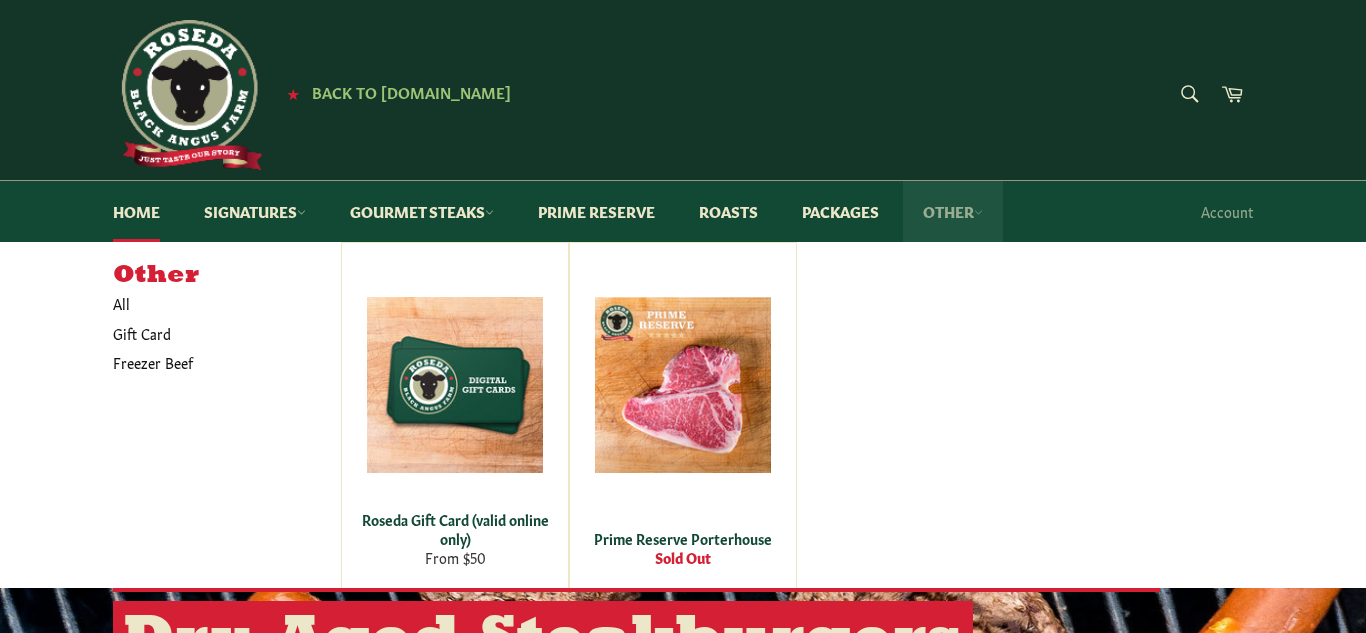 click on "Other" at bounding box center (953, 211) 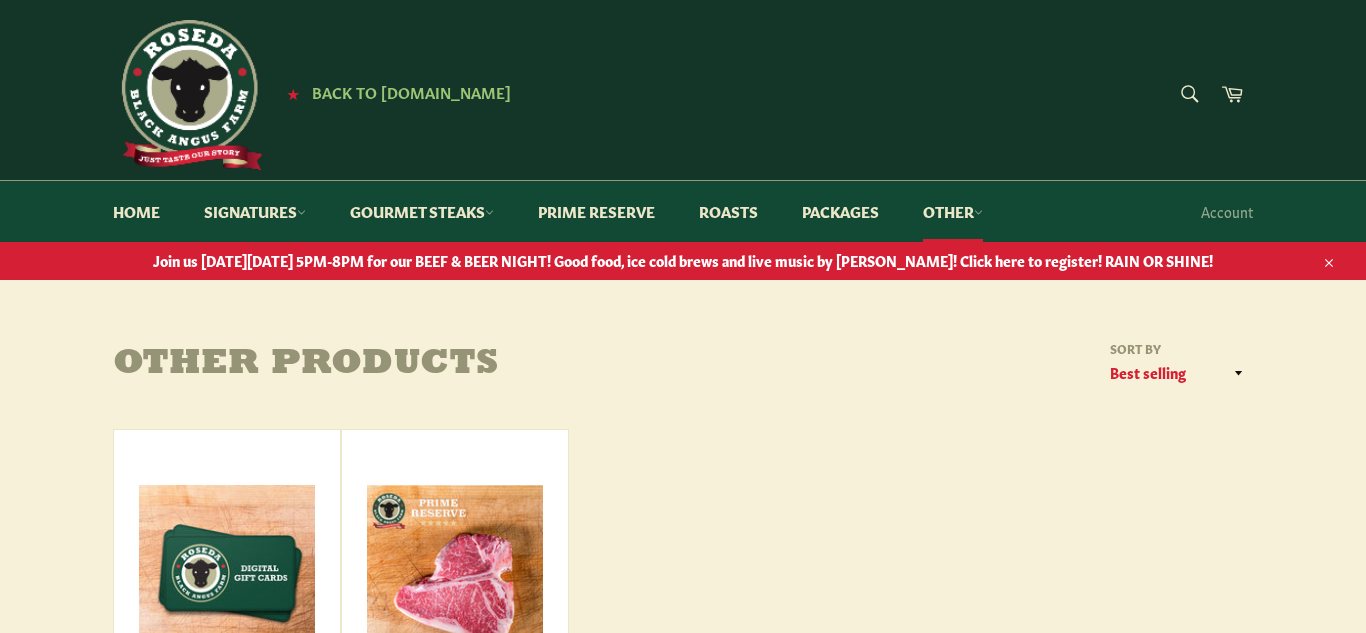scroll, scrollTop: 211, scrollLeft: 0, axis: vertical 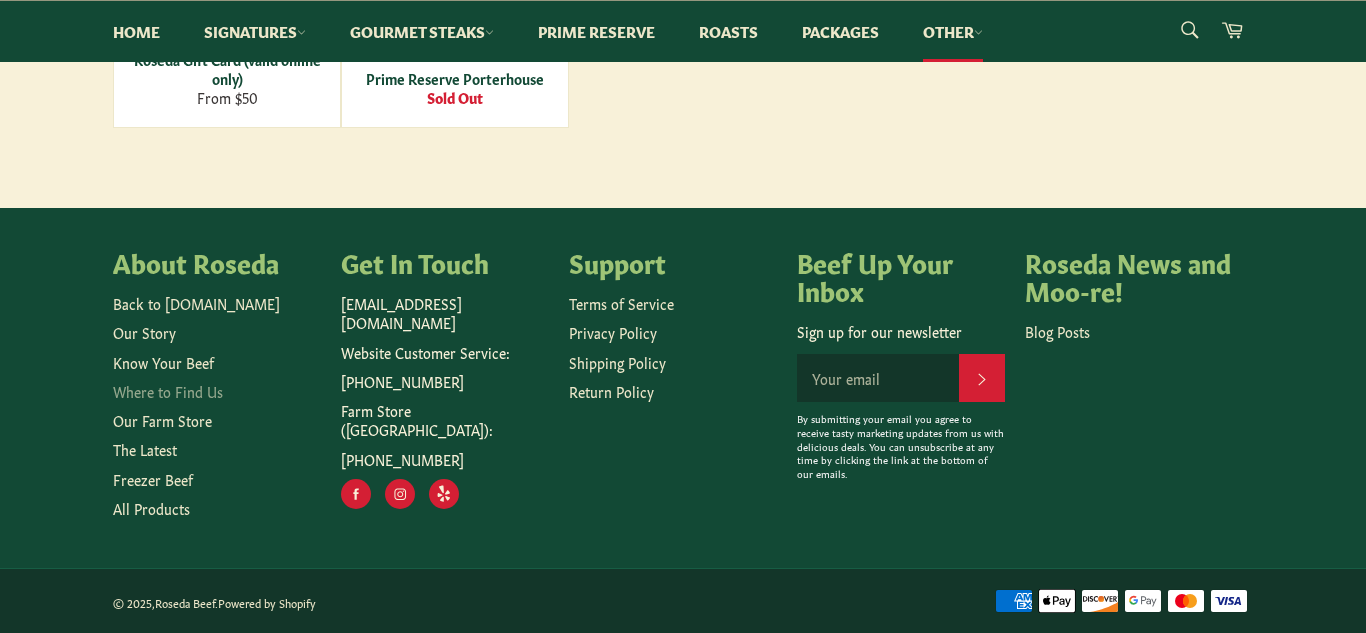 click on "Where to Find Us" at bounding box center [168, 391] 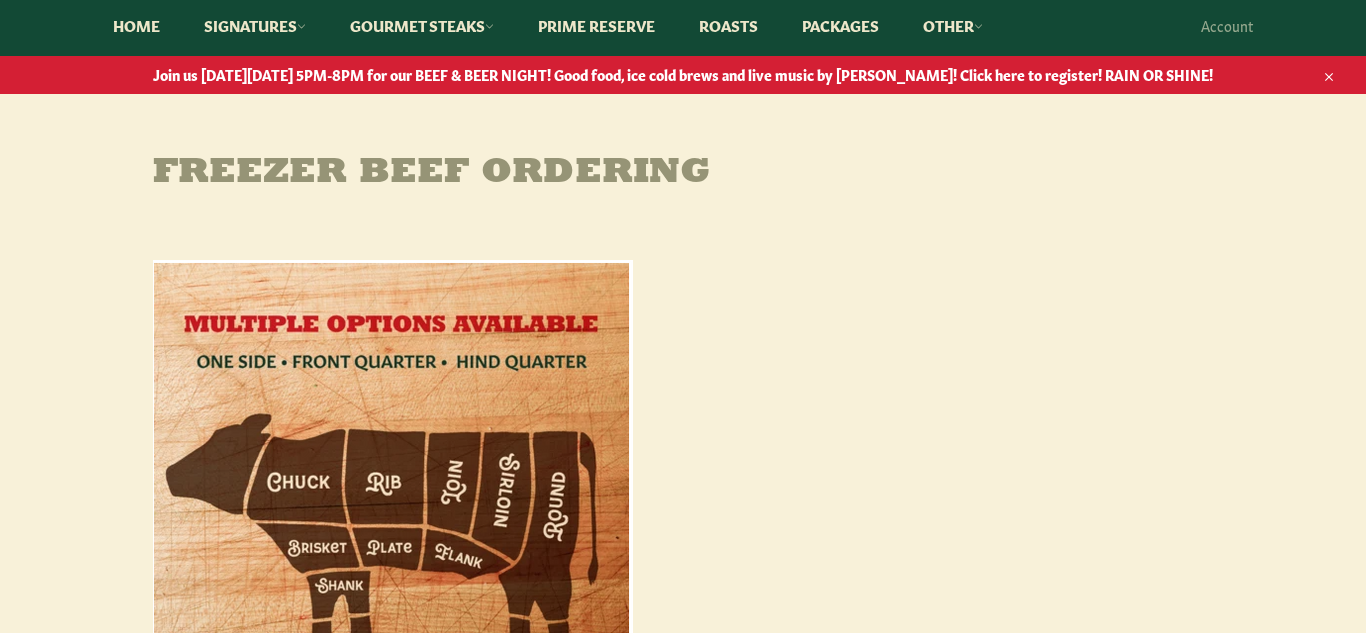 scroll, scrollTop: 0, scrollLeft: 0, axis: both 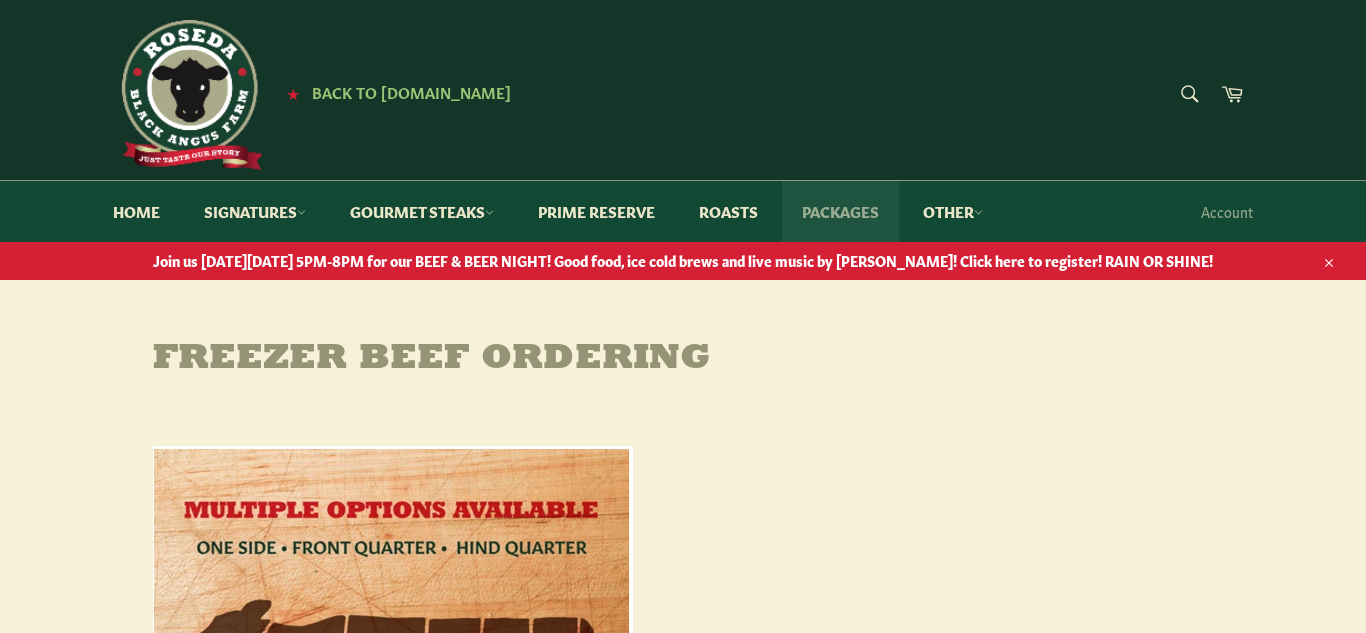 click on "Packages" at bounding box center [840, 211] 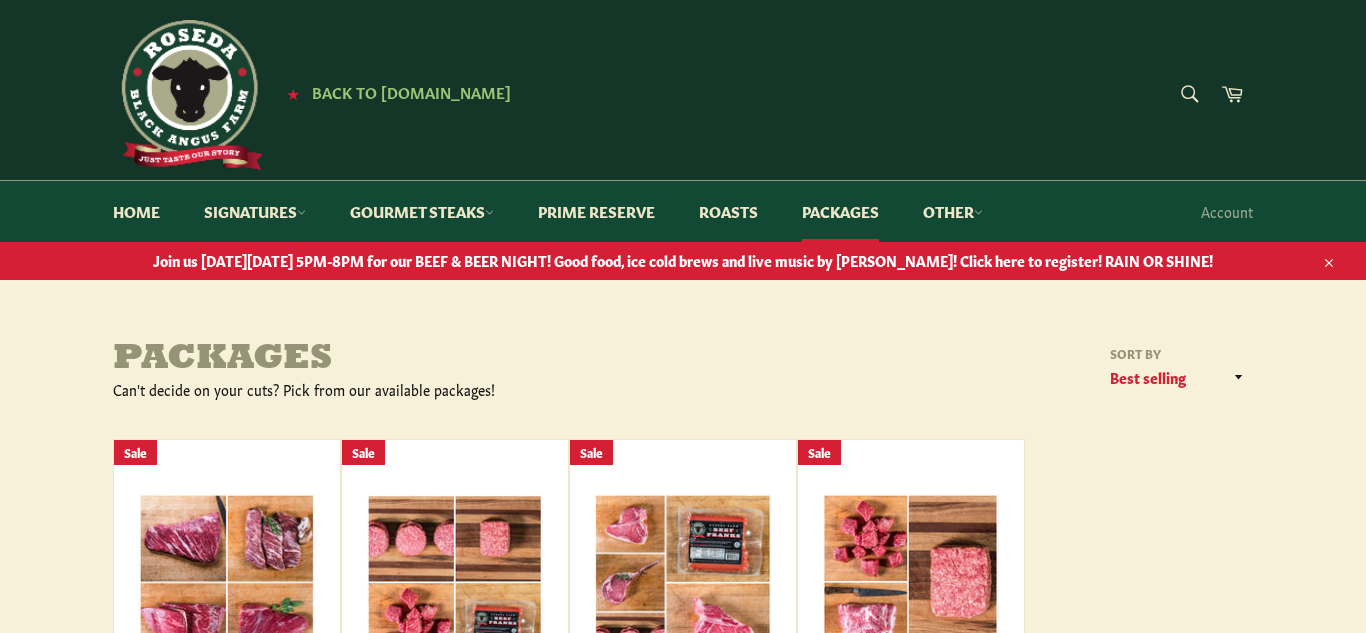 scroll, scrollTop: 0, scrollLeft: 0, axis: both 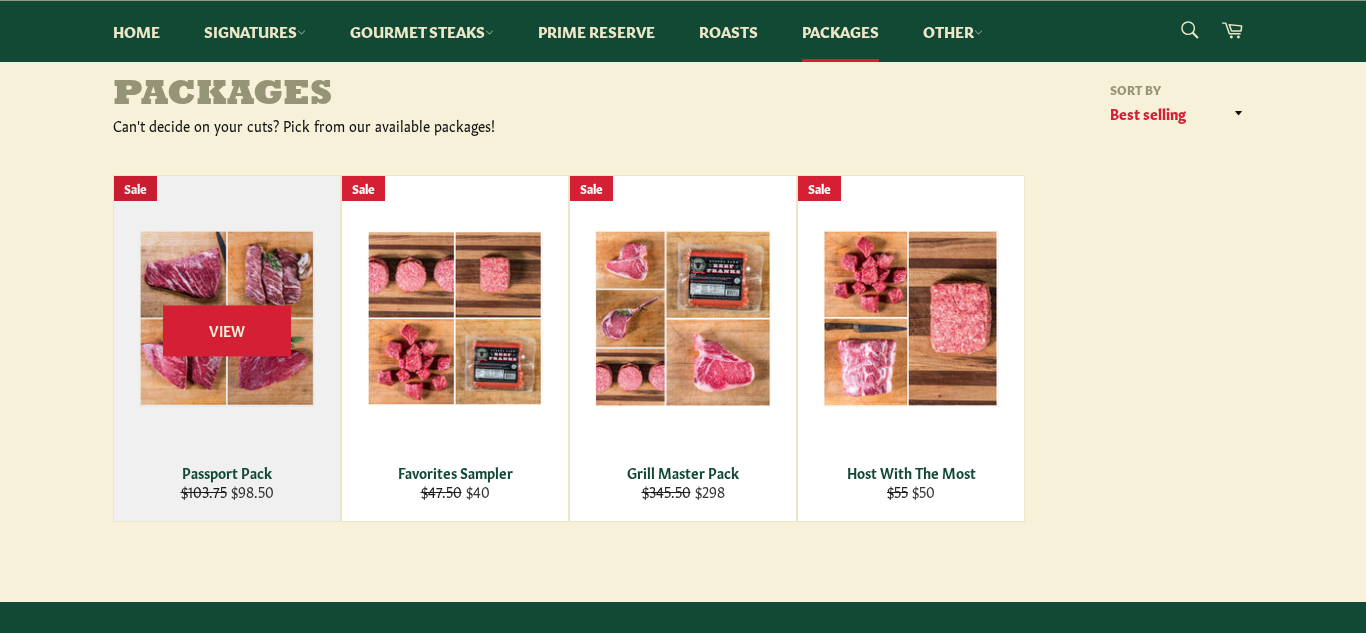 click on "Passport Pack" at bounding box center [227, 472] 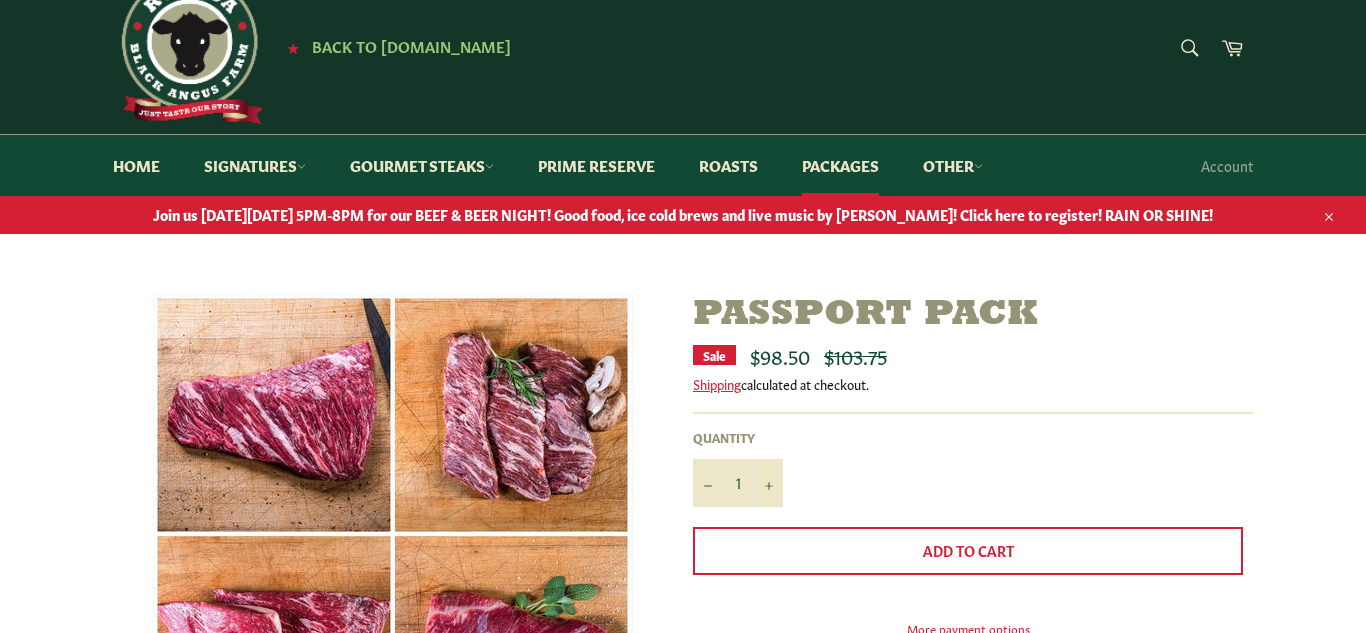 scroll, scrollTop: 62, scrollLeft: 0, axis: vertical 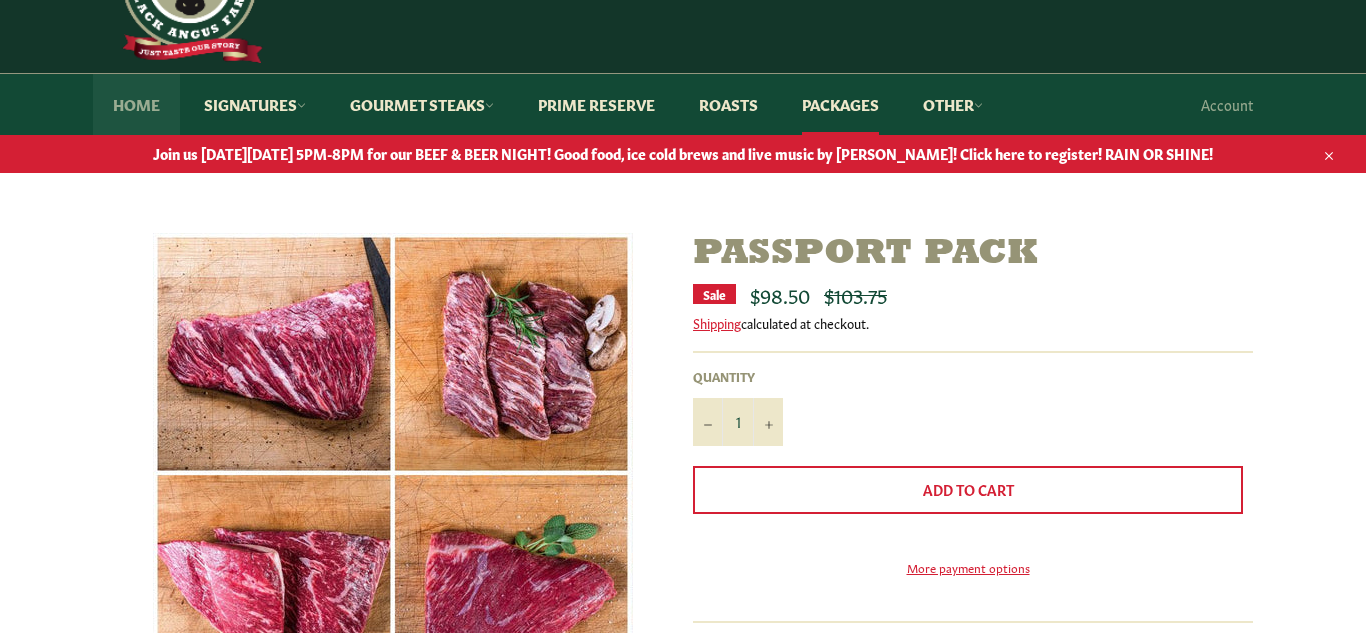 click on "Home" at bounding box center (136, 104) 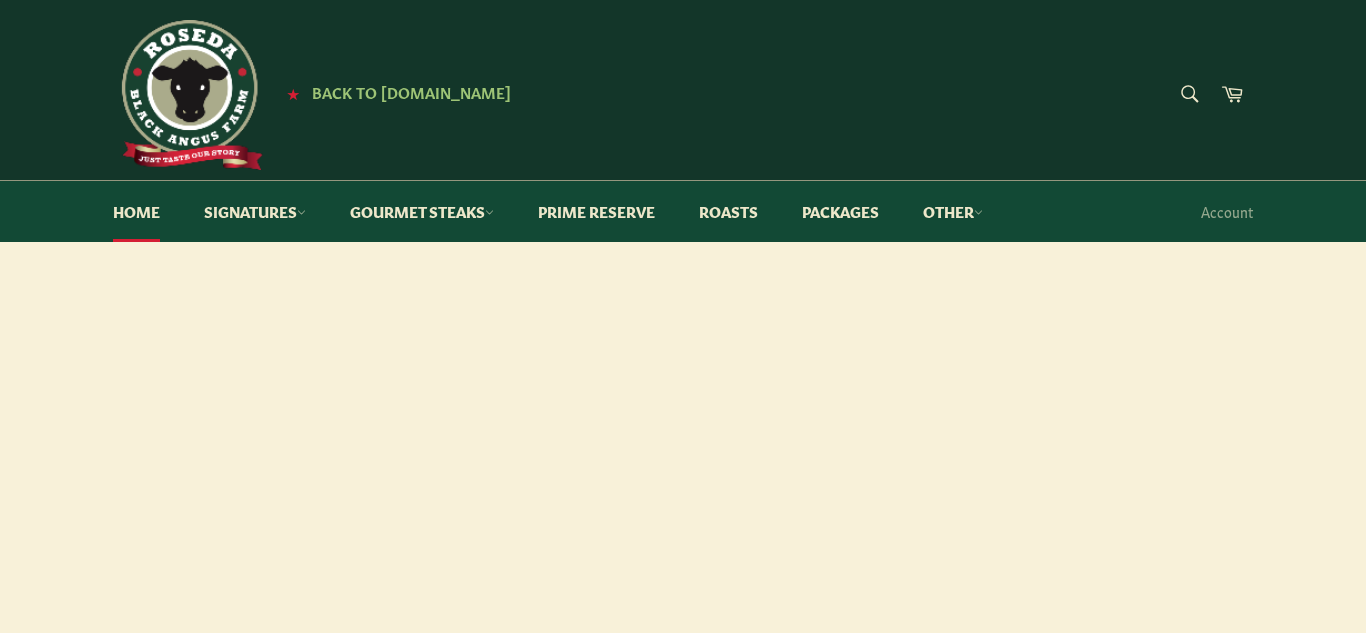 scroll, scrollTop: 0, scrollLeft: 0, axis: both 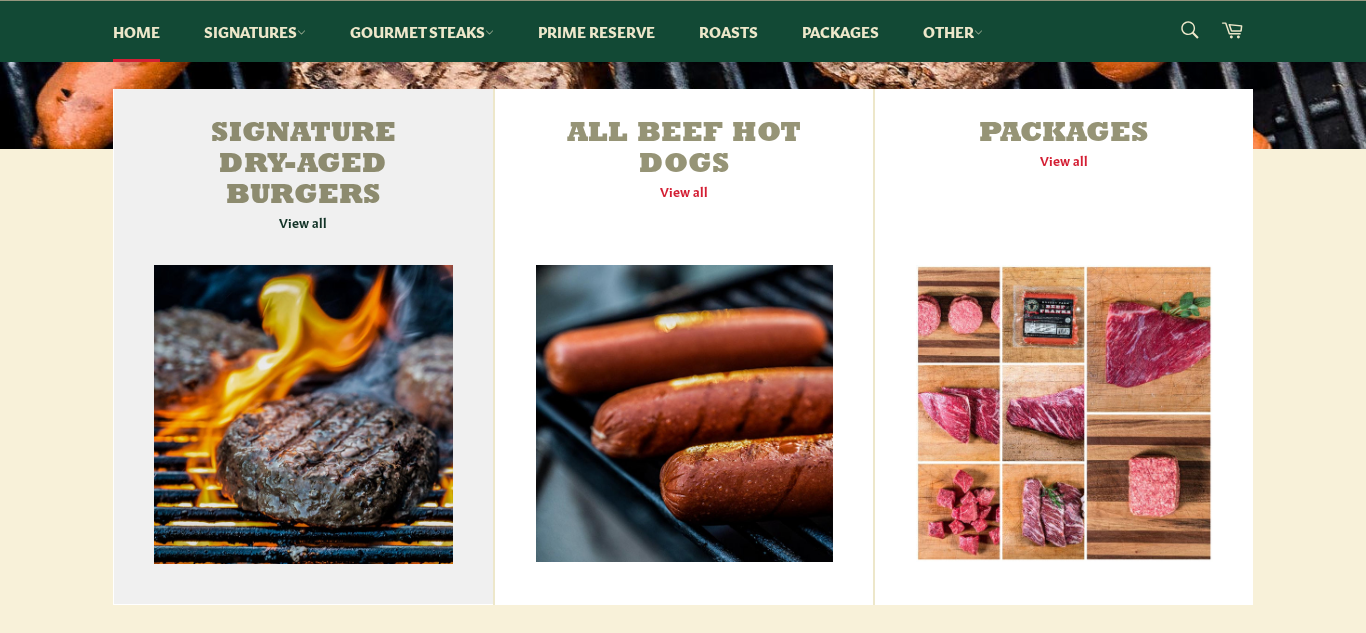 click on "Signature Dry-Aged Burgers
View all" at bounding box center (303, 347) 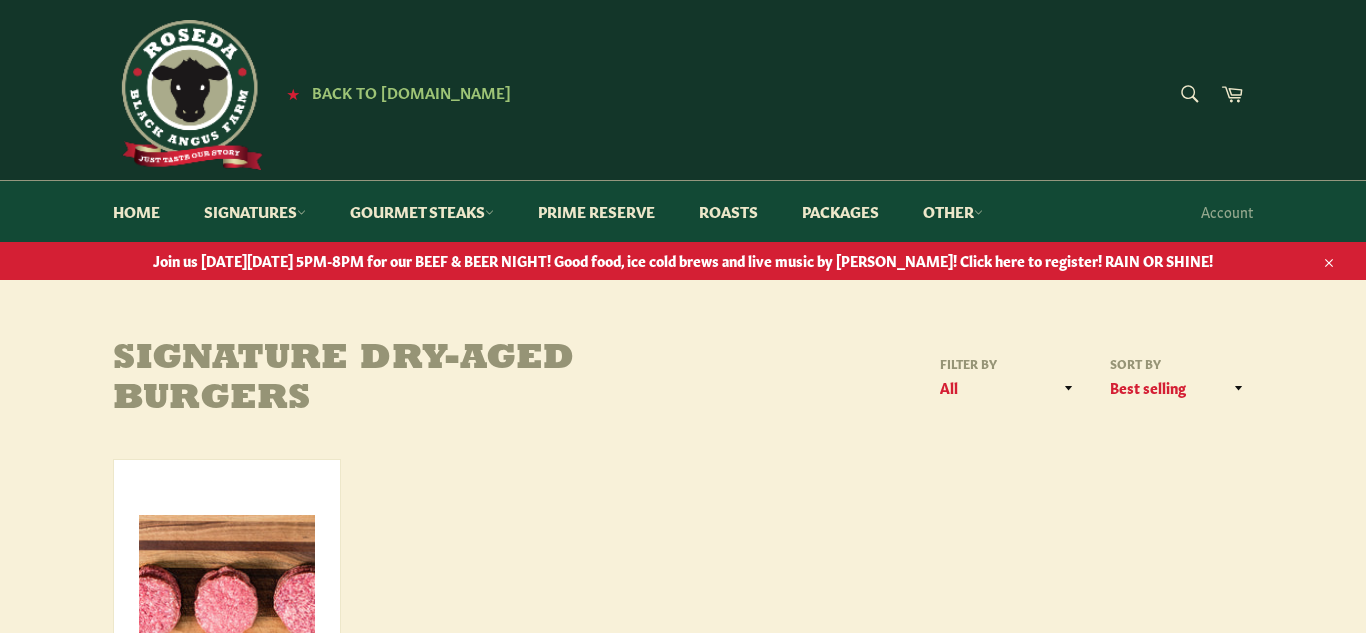 scroll, scrollTop: 0, scrollLeft: 0, axis: both 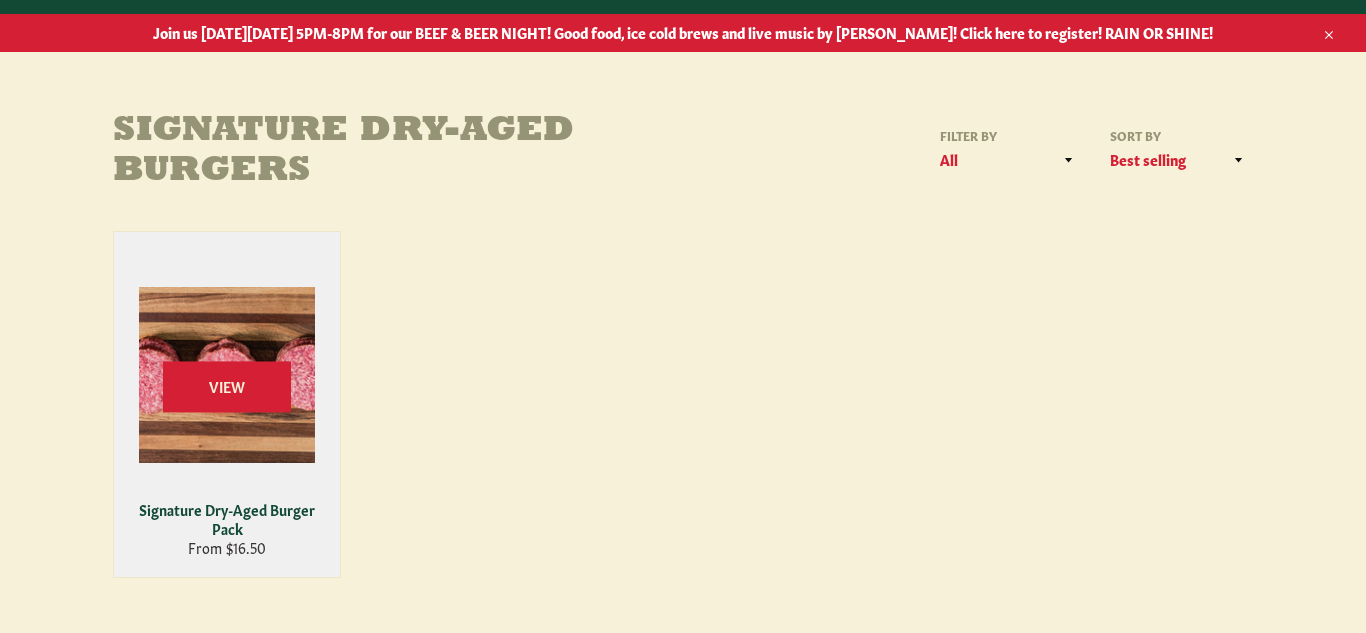 click on "View" at bounding box center (227, 404) 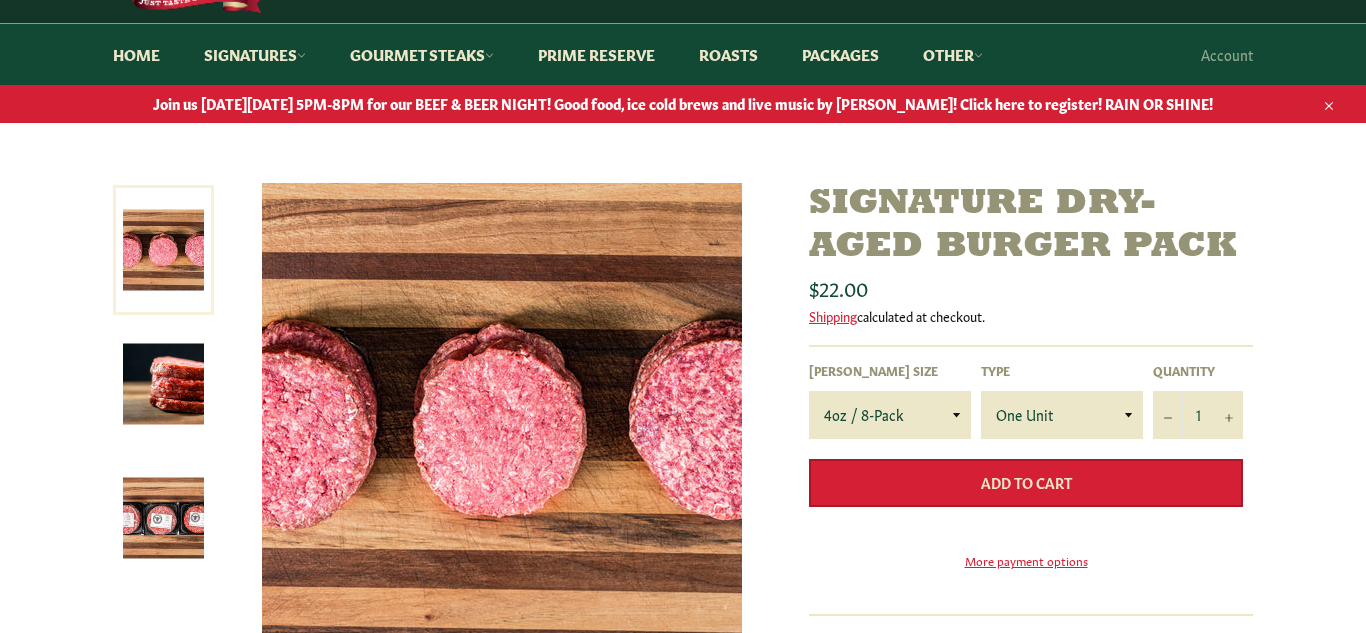 scroll, scrollTop: 177, scrollLeft: 0, axis: vertical 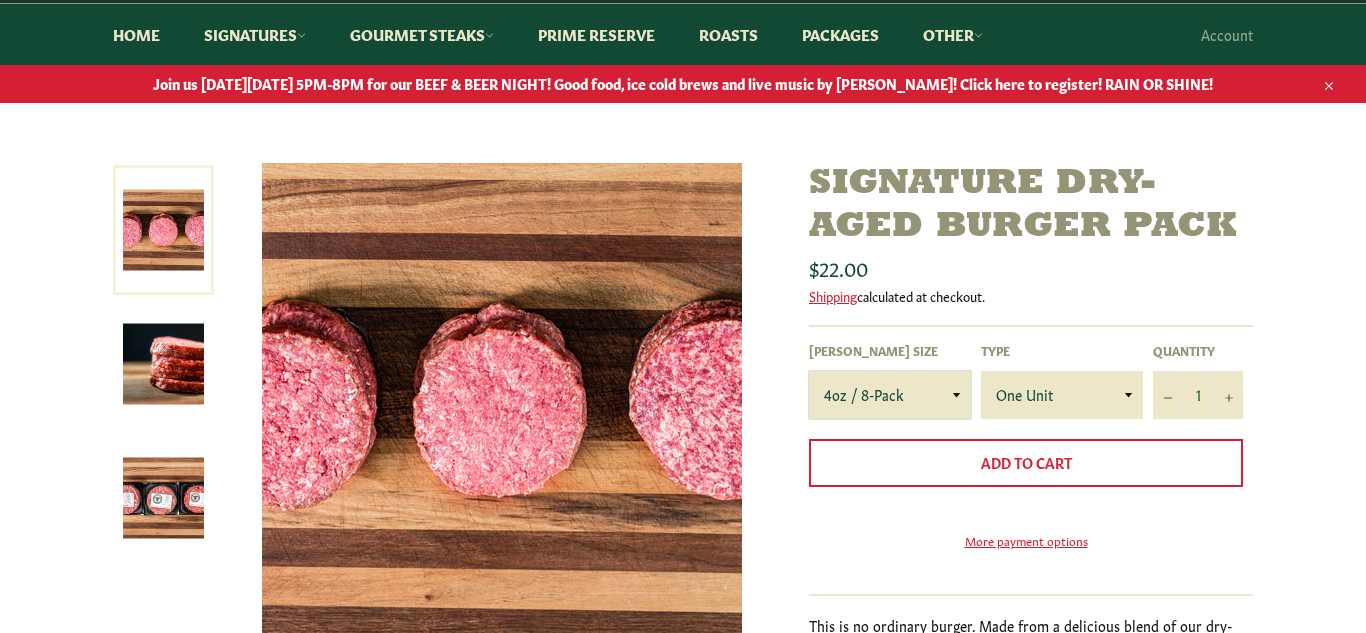 click on "4oz / 8-Pack
6oz / 4-Pack
8oz / 4-Pack" at bounding box center (890, 395) 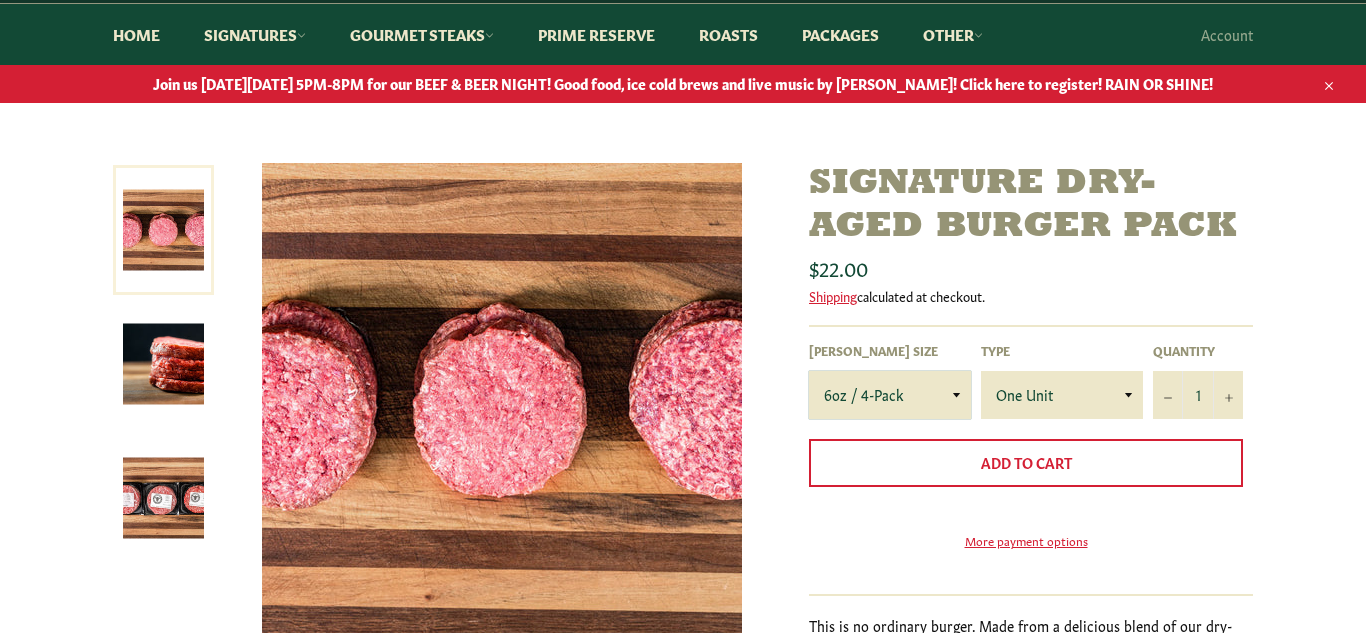 click on "4oz / 8-Pack
6oz / 4-Pack
8oz / 4-Pack" at bounding box center [890, 395] 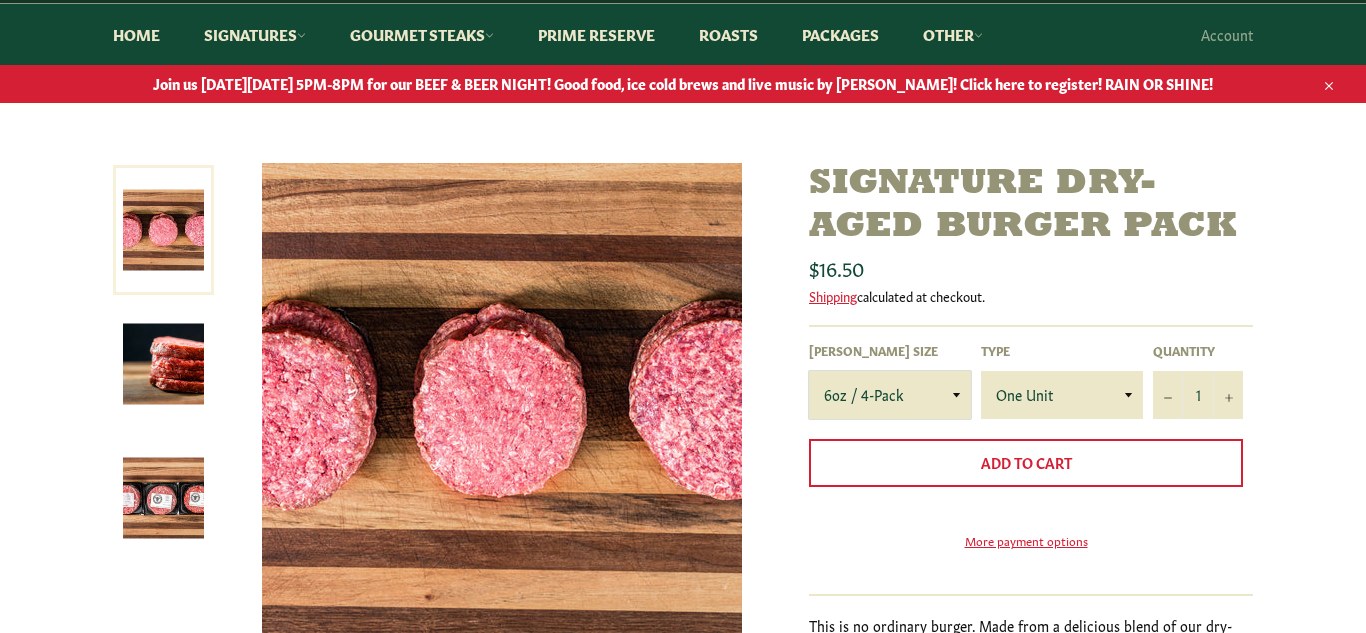 click on "4oz / 8-Pack
6oz / 4-Pack
8oz / 4-Pack" at bounding box center (890, 395) 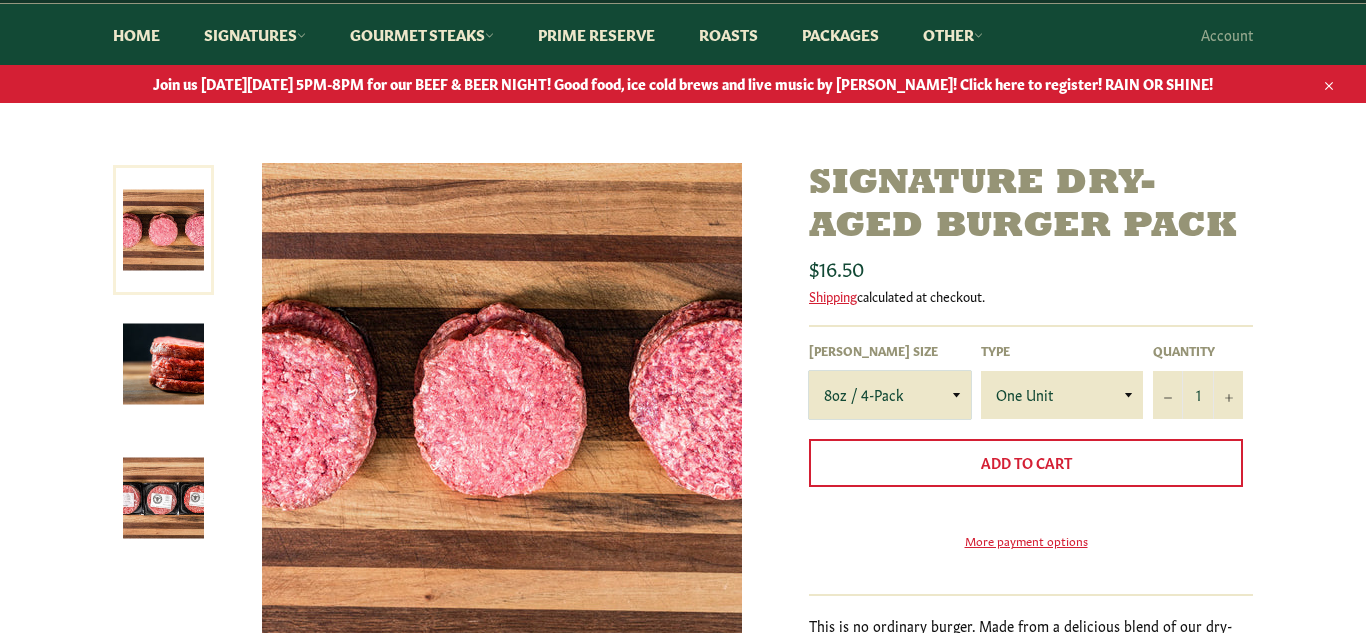 click on "4oz / 8-Pack
6oz / 4-Pack
8oz / 4-Pack" at bounding box center (890, 395) 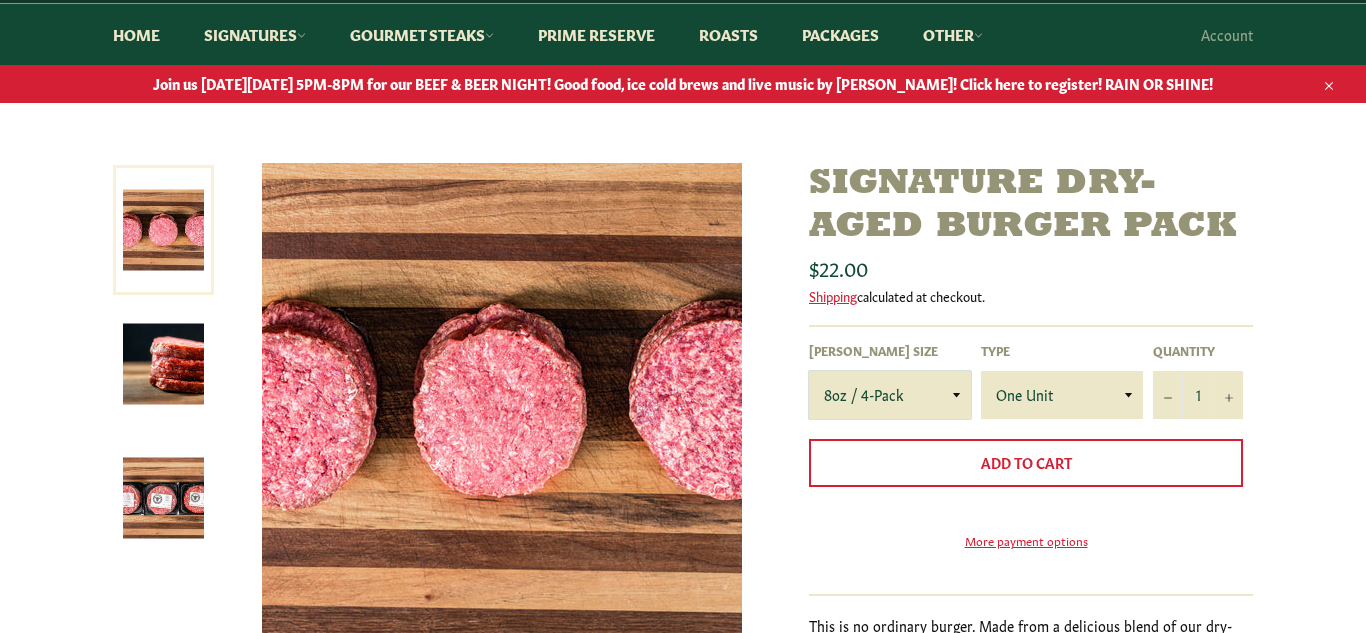 click on "4oz / 8-Pack
6oz / 4-Pack
8oz / 4-Pack" at bounding box center (890, 395) 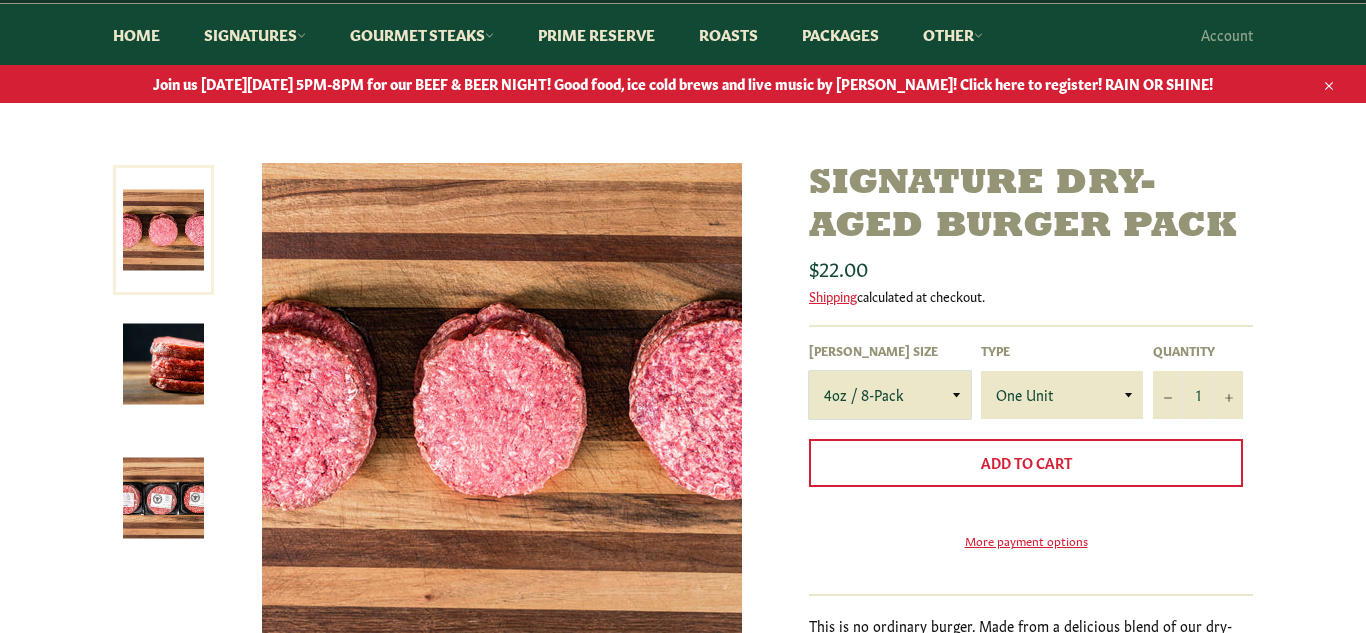 click on "4oz / 8-Pack
6oz / 4-Pack
8oz / 4-Pack" at bounding box center (890, 395) 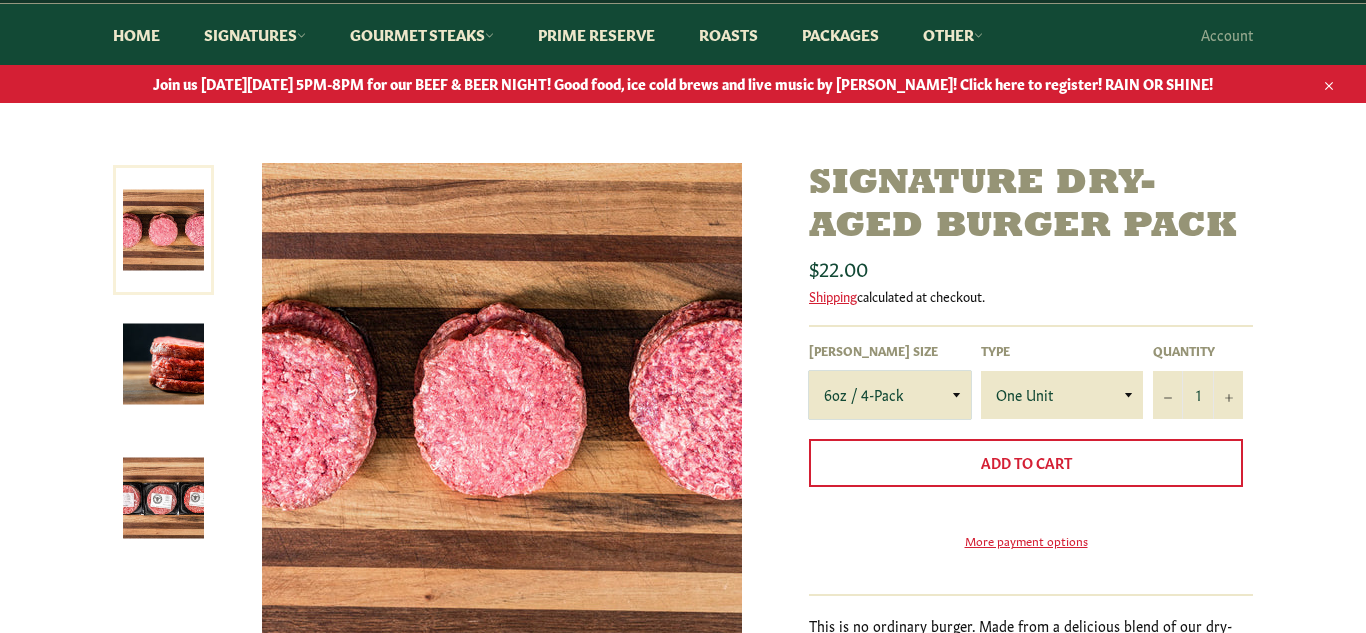 click on "4oz / 8-Pack
6oz / 4-Pack
8oz / 4-Pack" at bounding box center (890, 395) 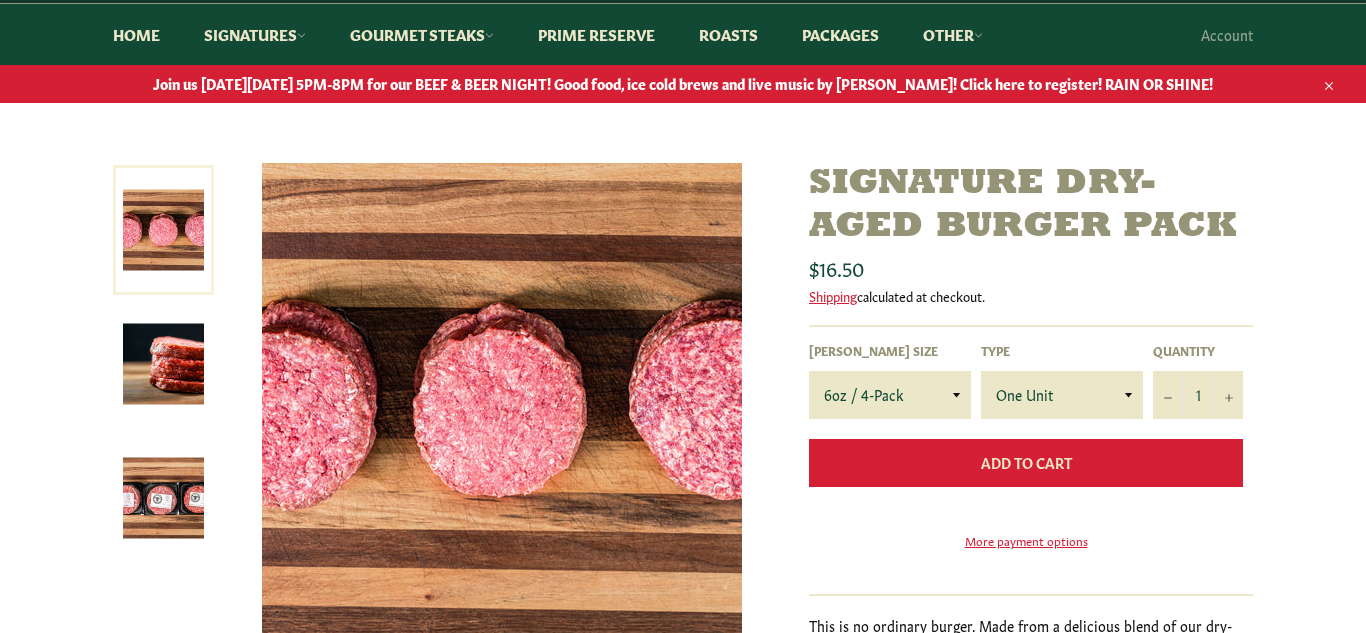 click on "Add to Cart" at bounding box center [1026, 462] 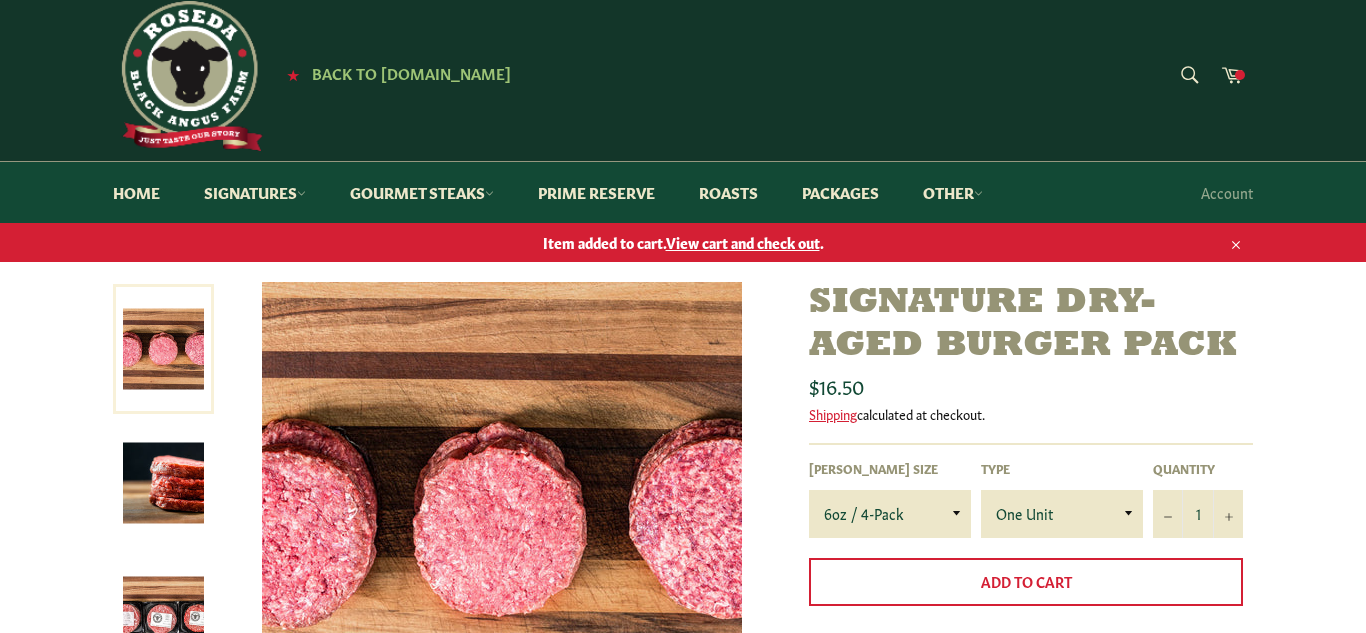 scroll, scrollTop: 0, scrollLeft: 0, axis: both 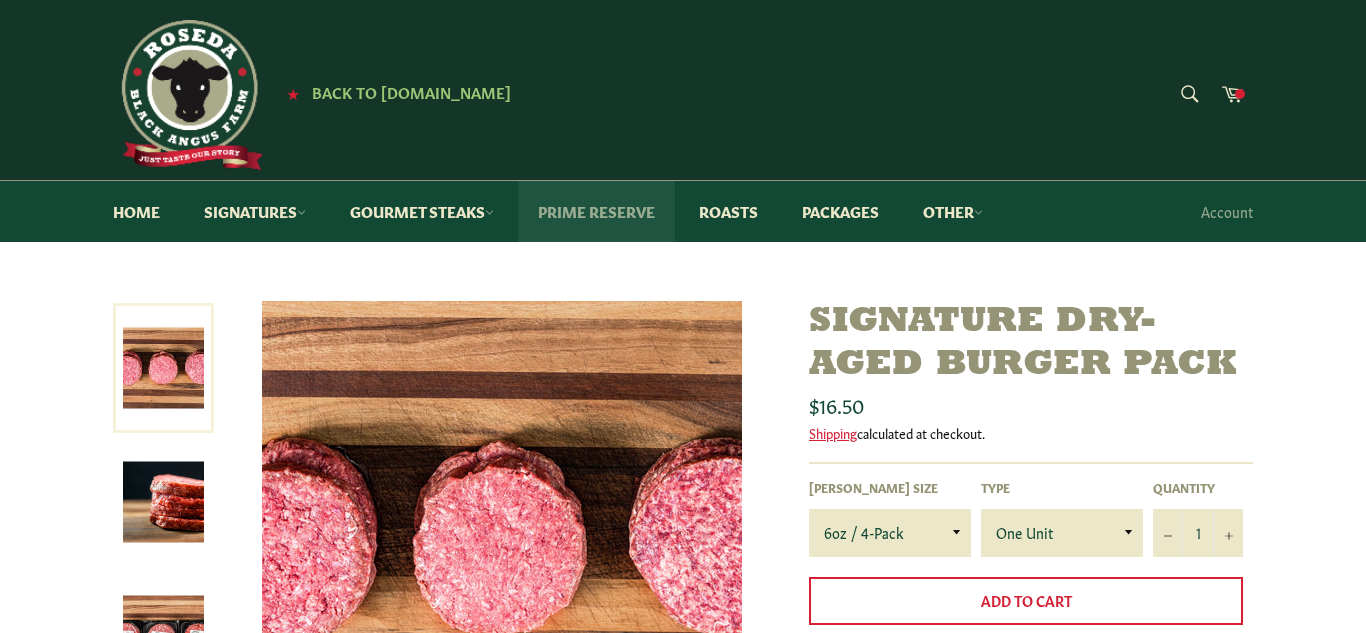 click on "Prime Reserve" at bounding box center [596, 211] 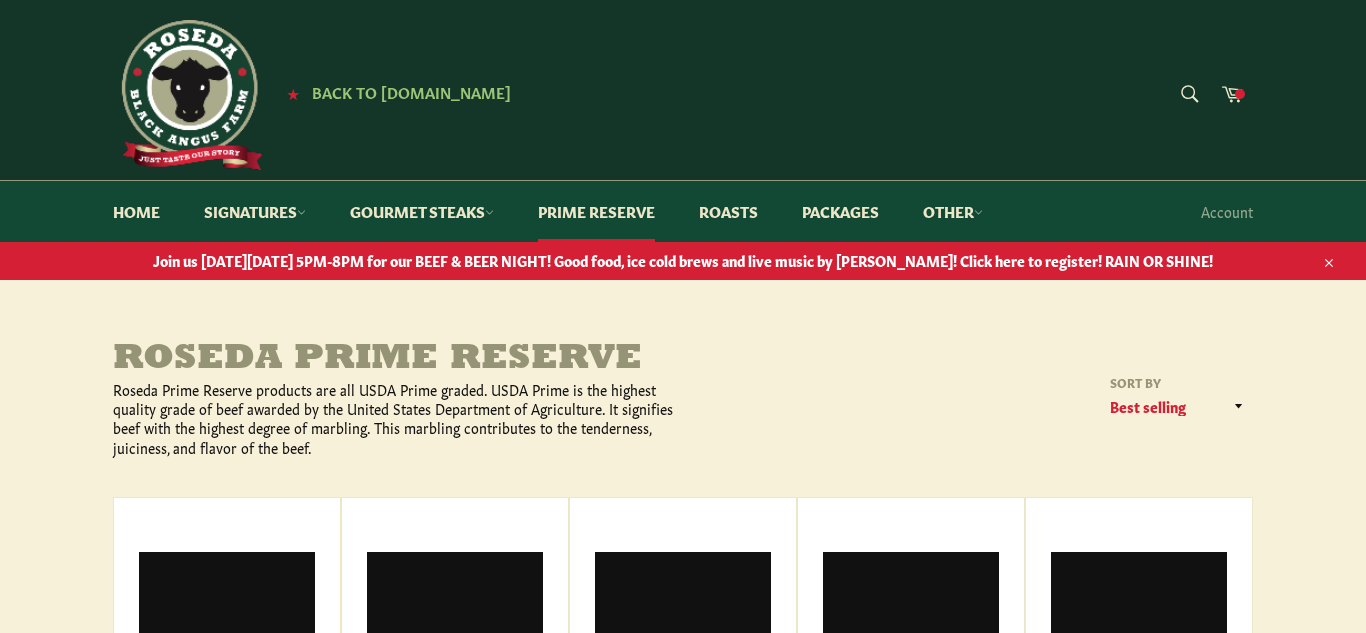 scroll, scrollTop: 0, scrollLeft: 0, axis: both 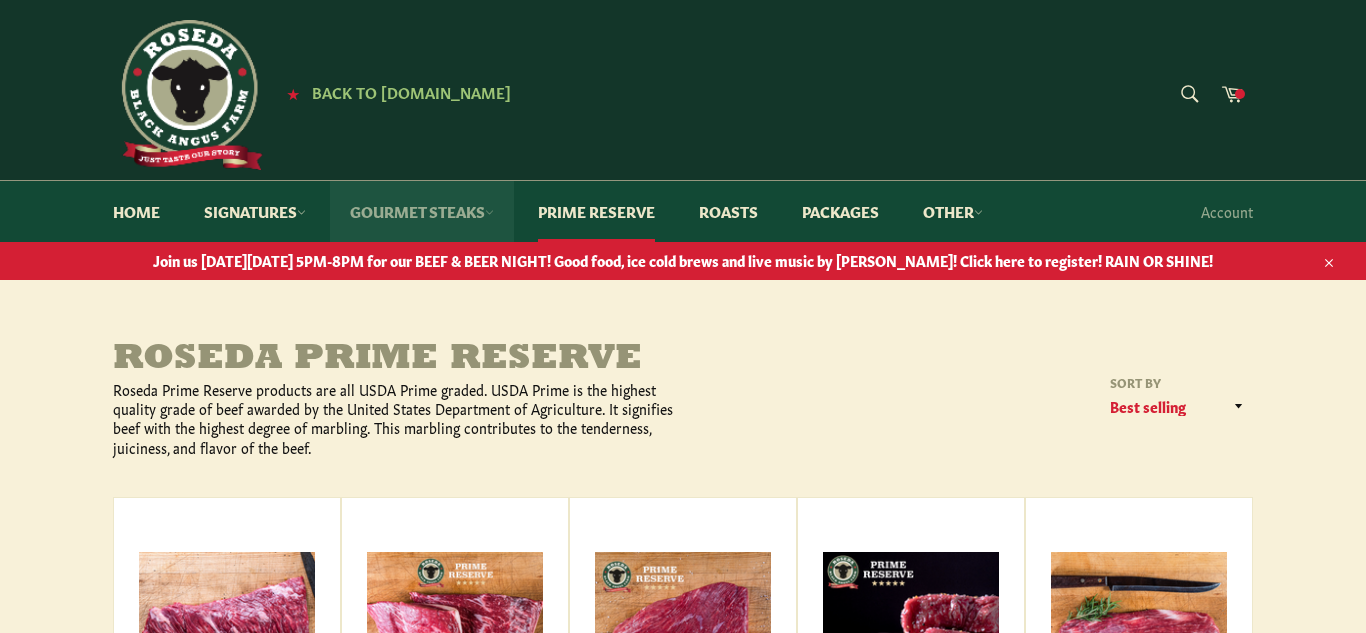 click on "Gourmet Steaks" at bounding box center (422, 211) 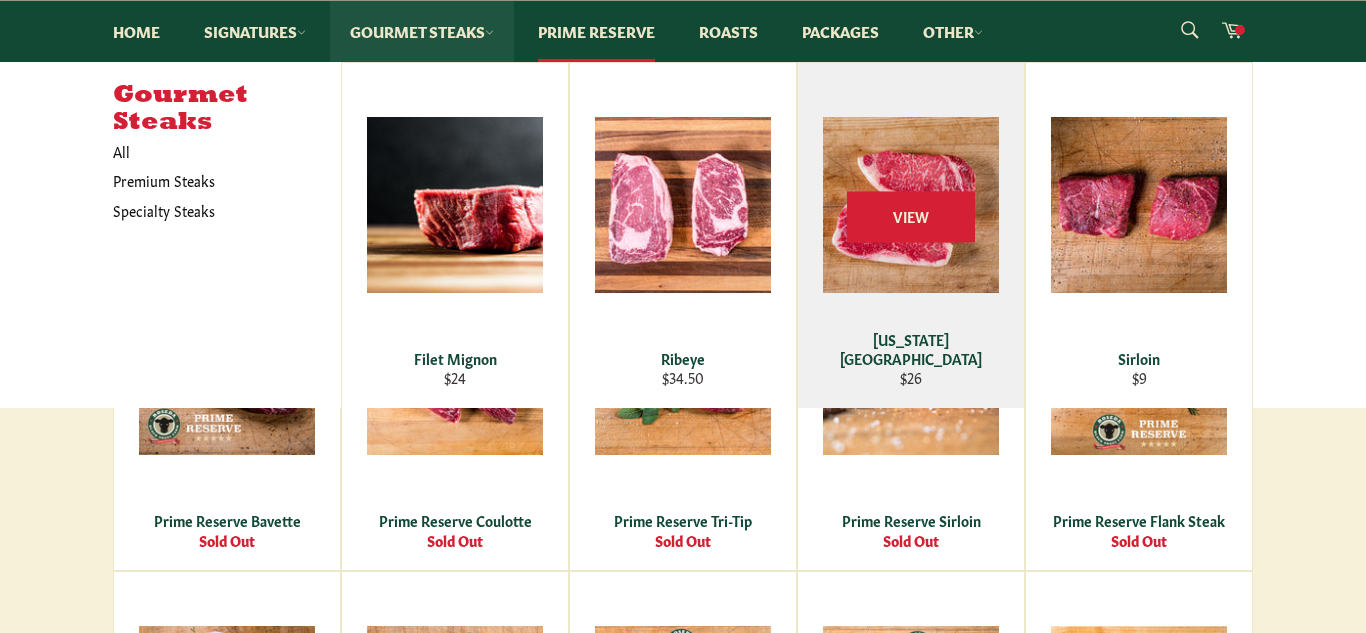 scroll, scrollTop: 263, scrollLeft: 0, axis: vertical 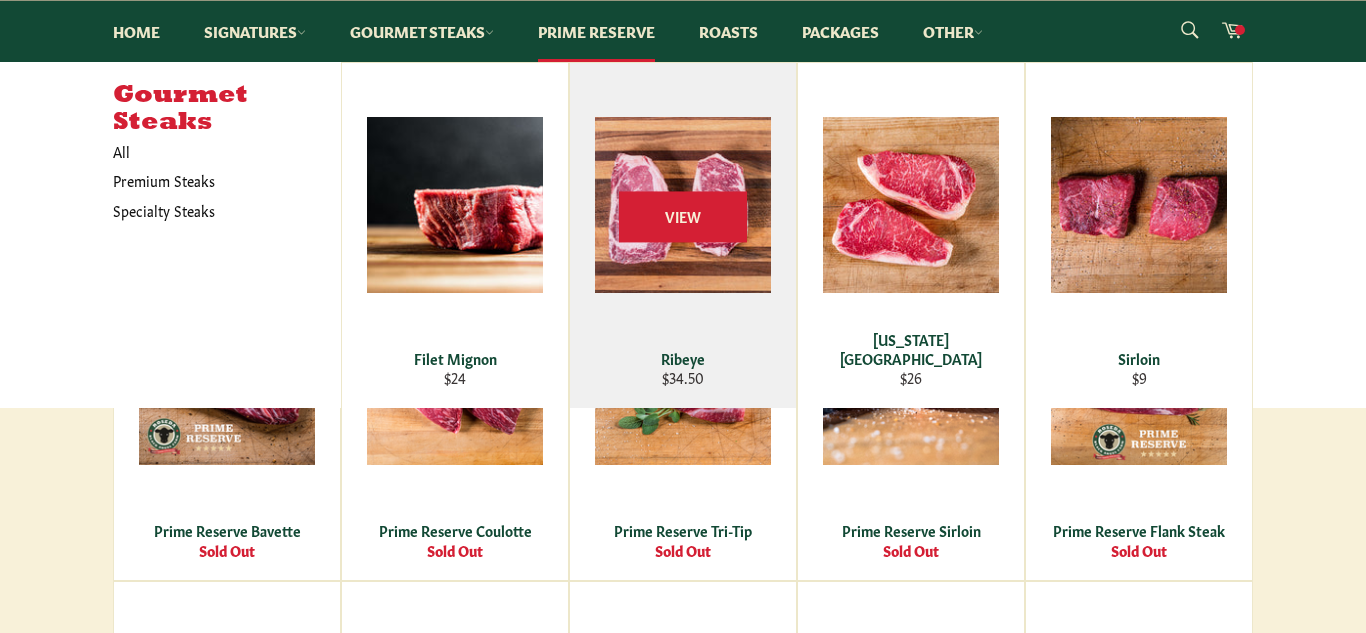 click on "Ribeye" at bounding box center (683, 358) 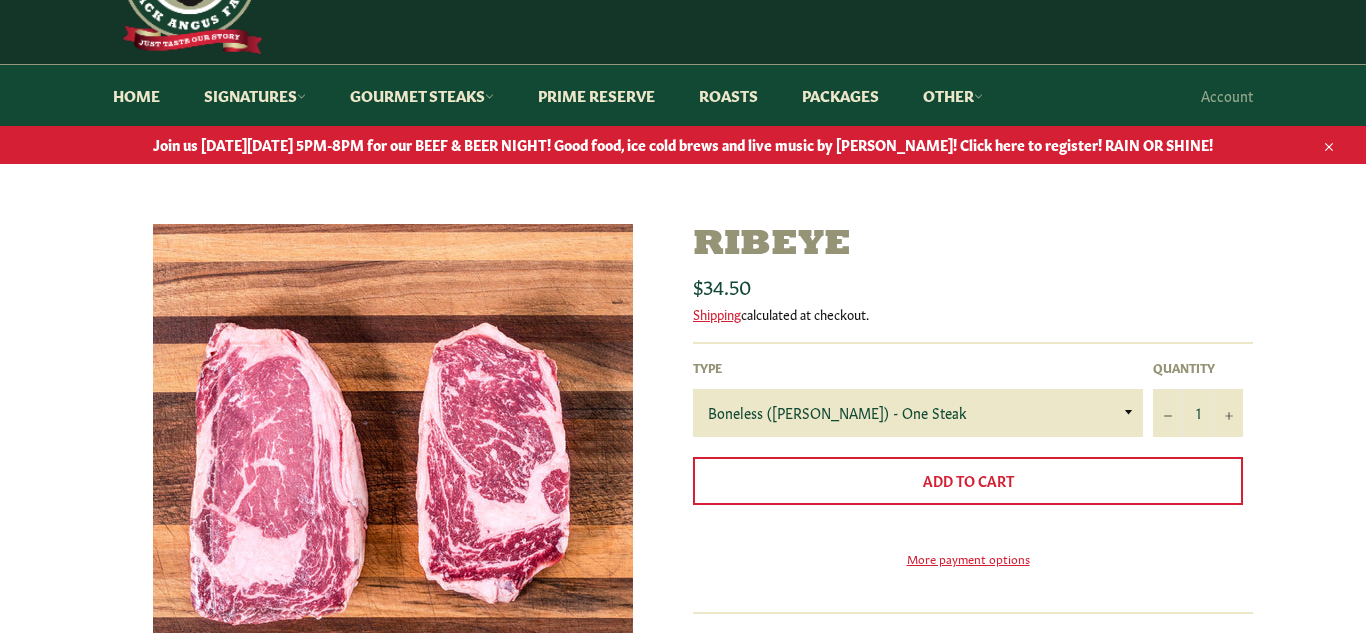 scroll, scrollTop: 163, scrollLeft: 0, axis: vertical 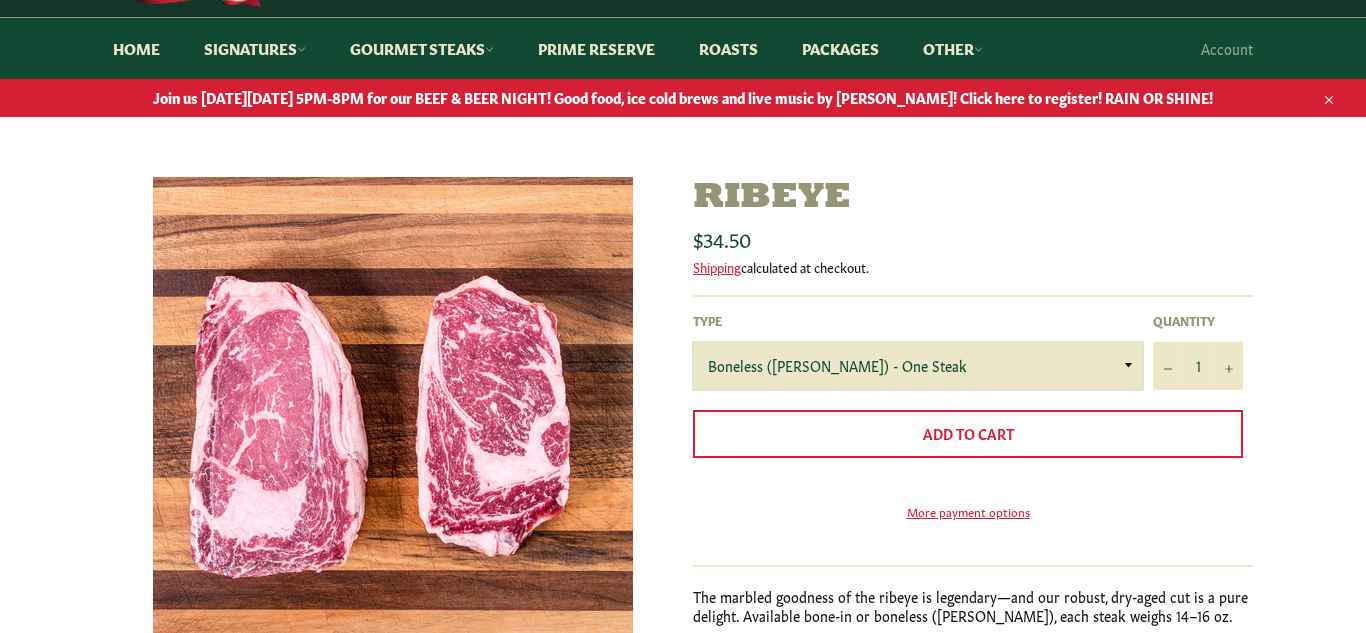 click on "Boneless ([PERSON_NAME]) - One Steak
Bone-In - One Steak" at bounding box center (918, 366) 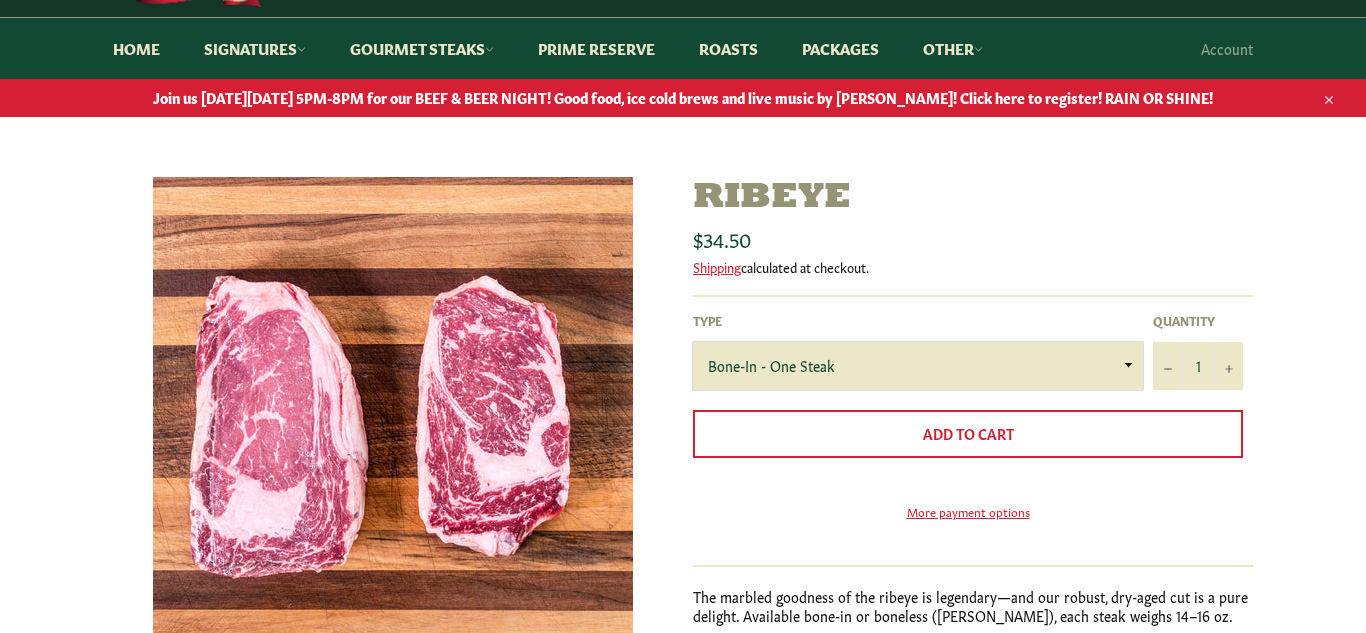 click on "Boneless ([PERSON_NAME]) - One Steak
Bone-In - One Steak" at bounding box center [918, 366] 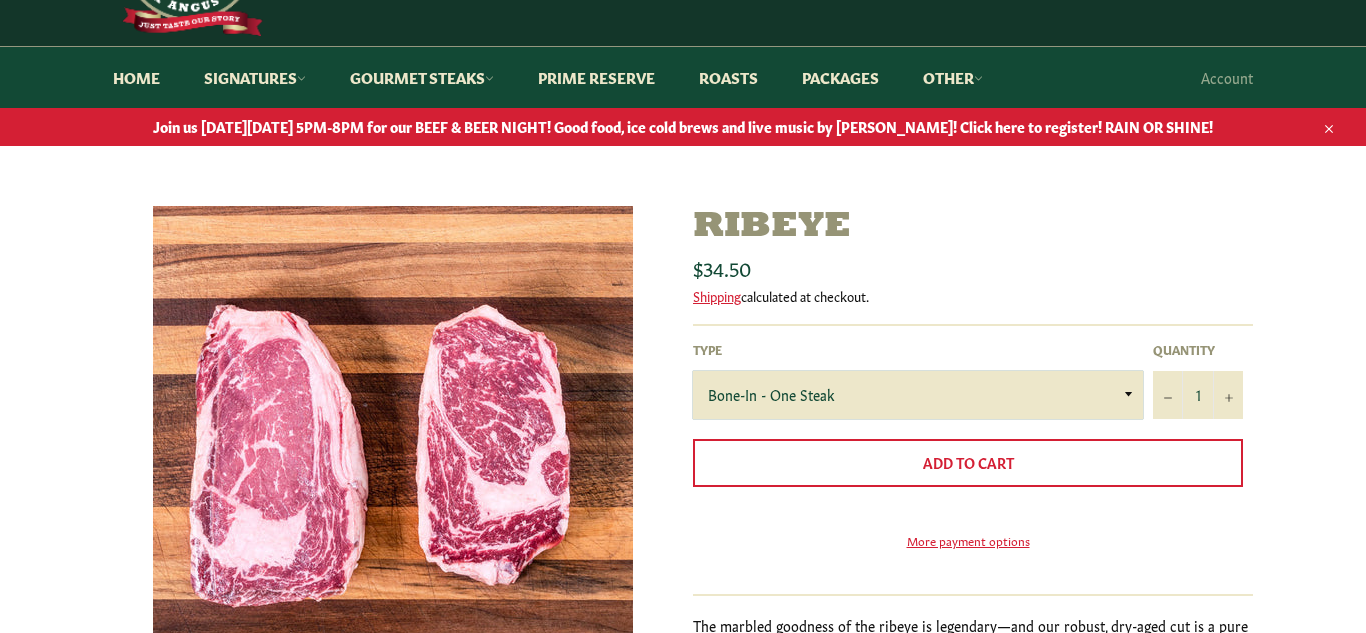 scroll, scrollTop: 133, scrollLeft: 0, axis: vertical 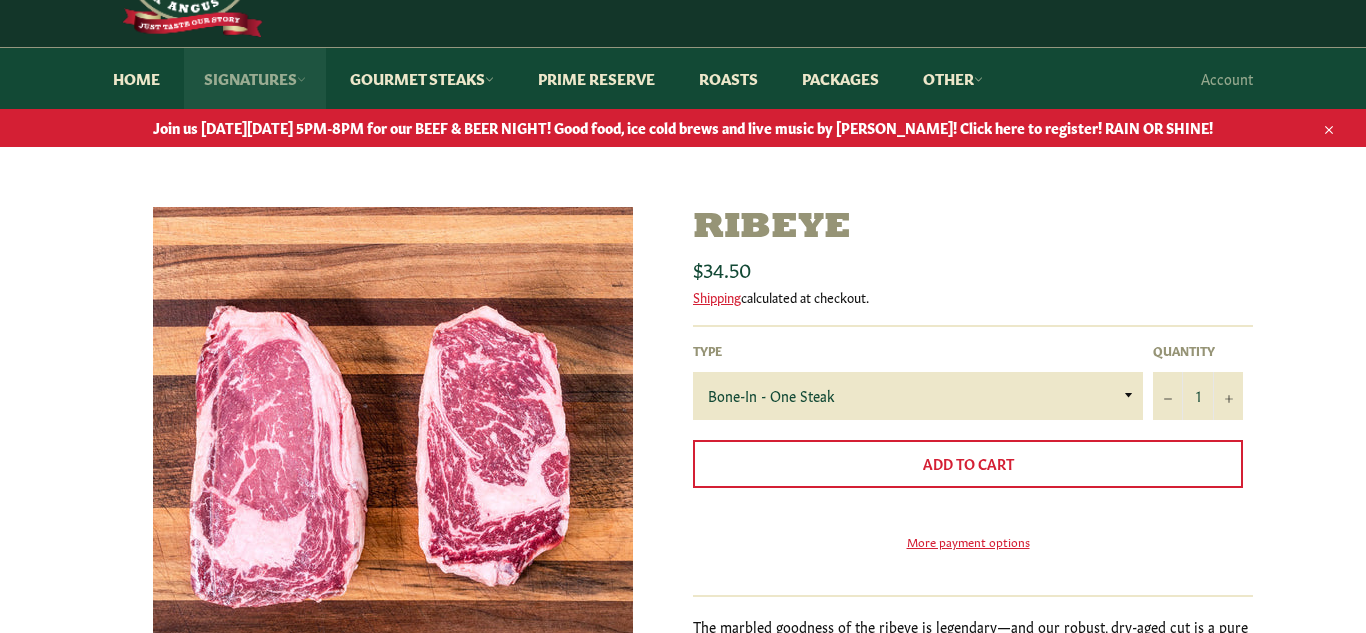 click on "Signatures" at bounding box center [255, 78] 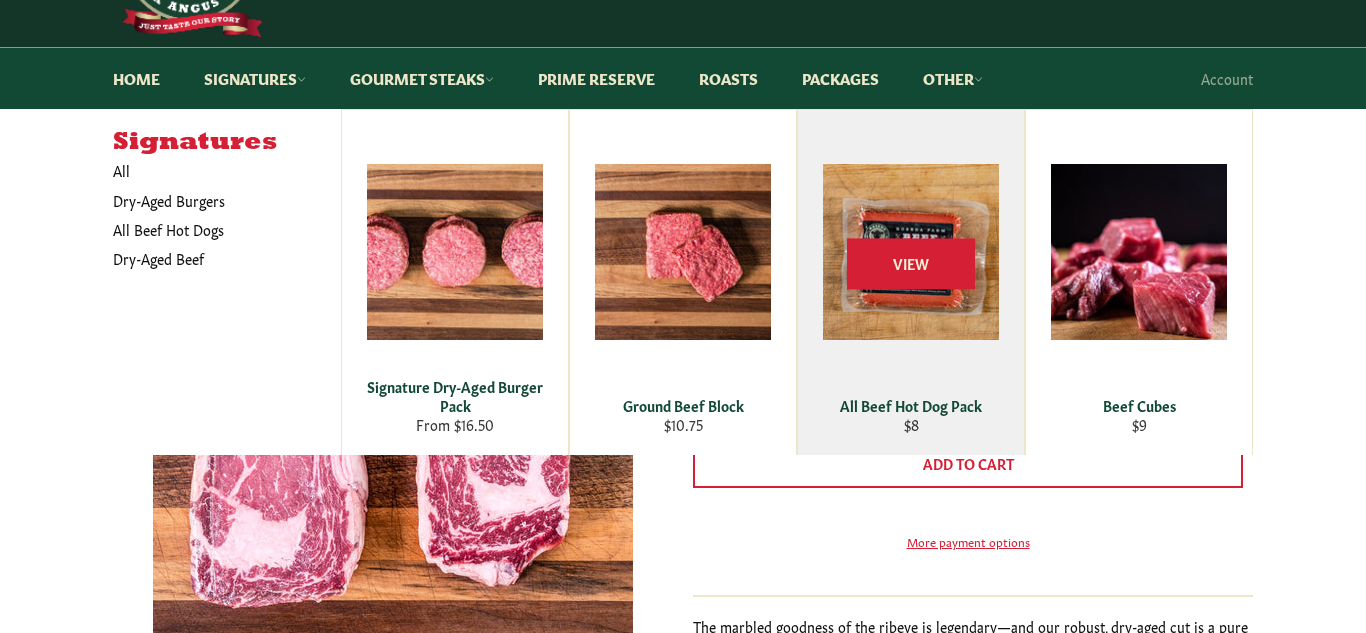 click on "All Beef Hot Dog Pack" at bounding box center [911, 405] 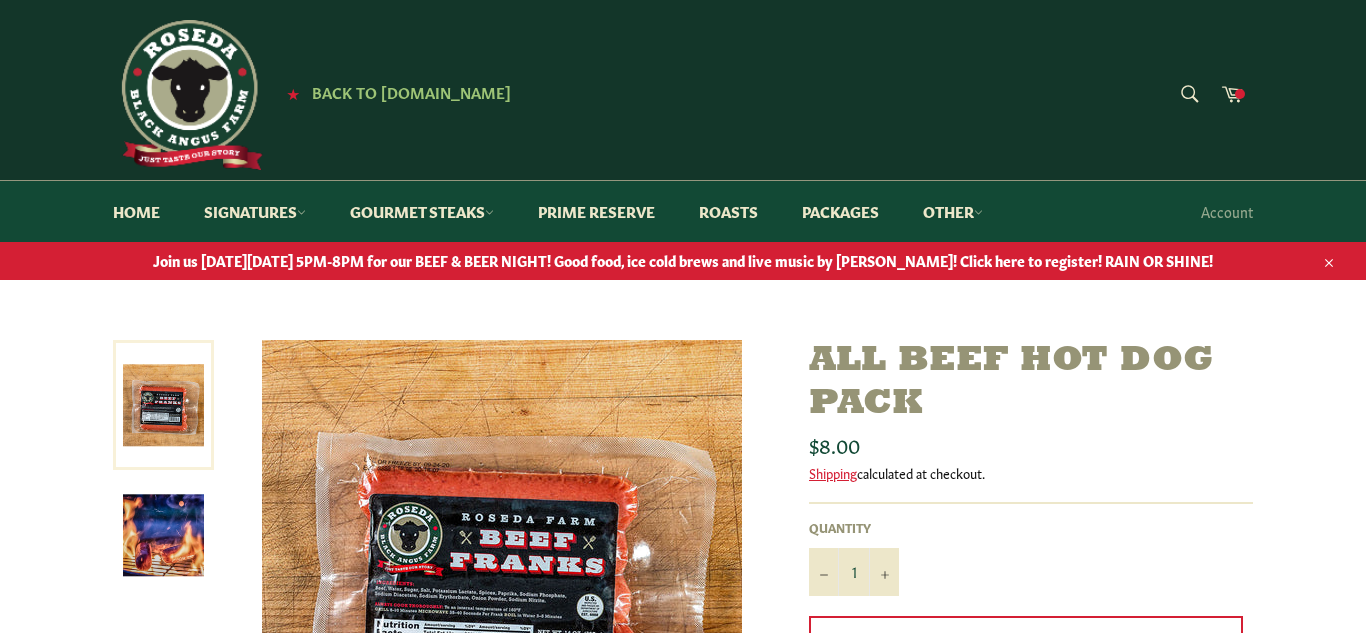 scroll, scrollTop: 81, scrollLeft: 0, axis: vertical 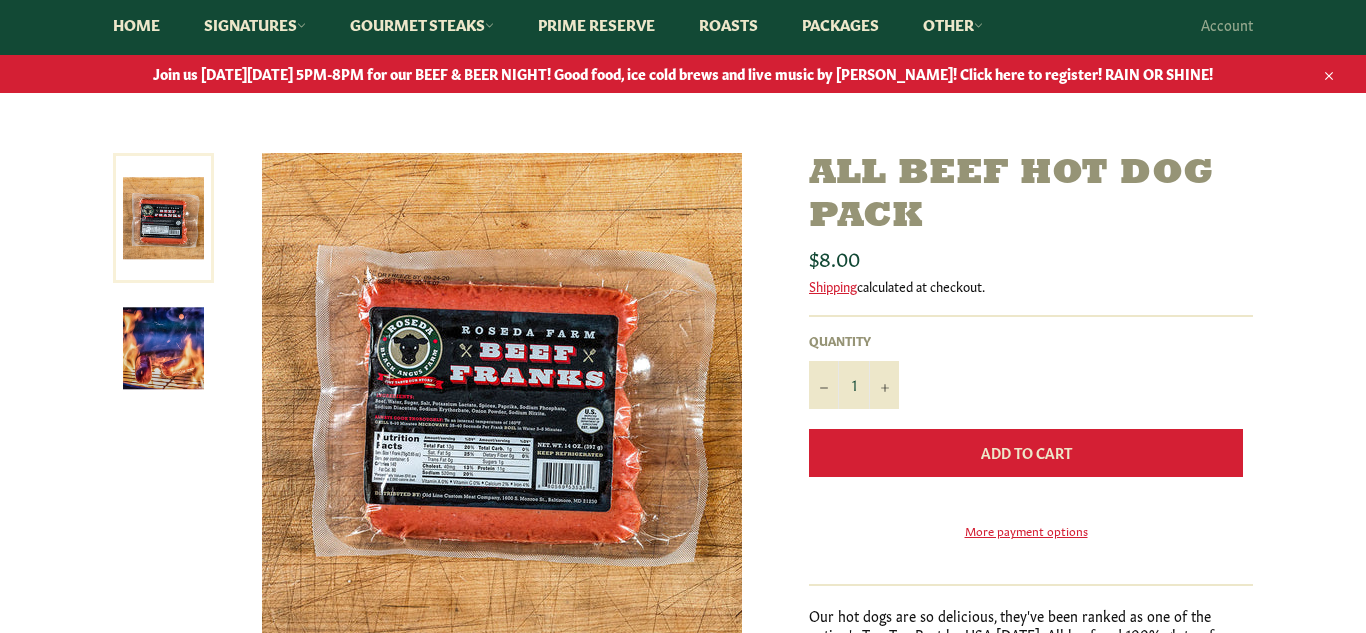 click on "Add to Cart" at bounding box center [1026, 452] 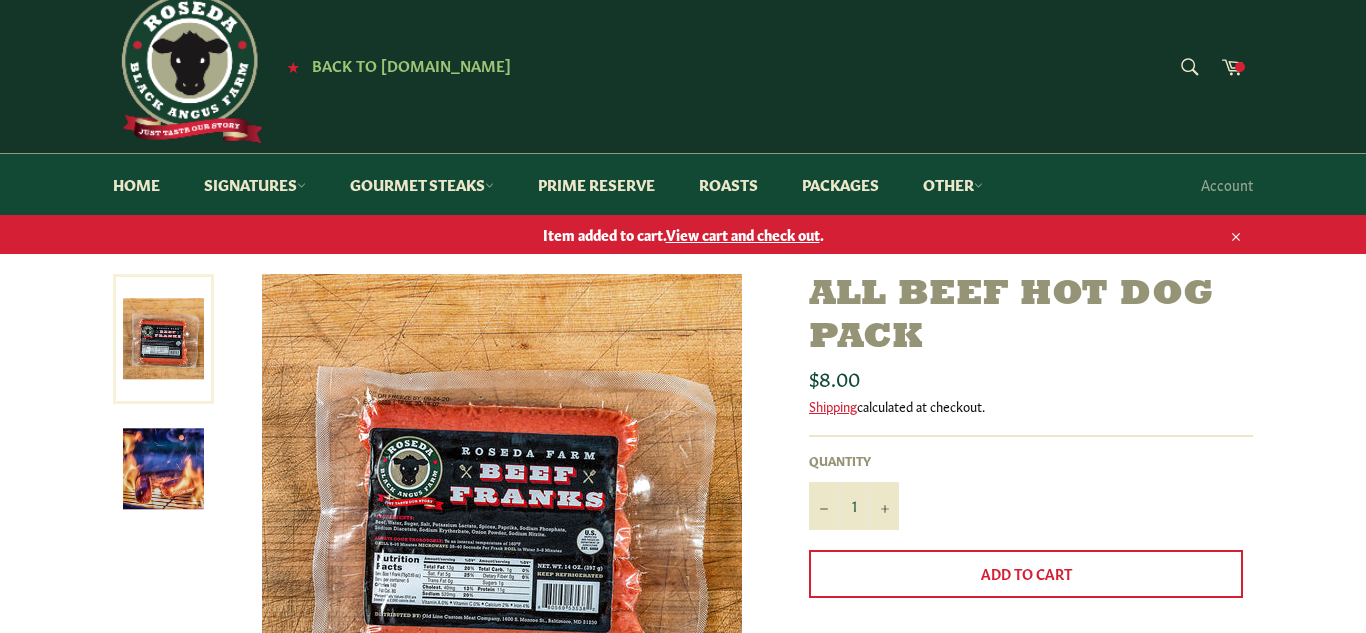 scroll, scrollTop: 0, scrollLeft: 0, axis: both 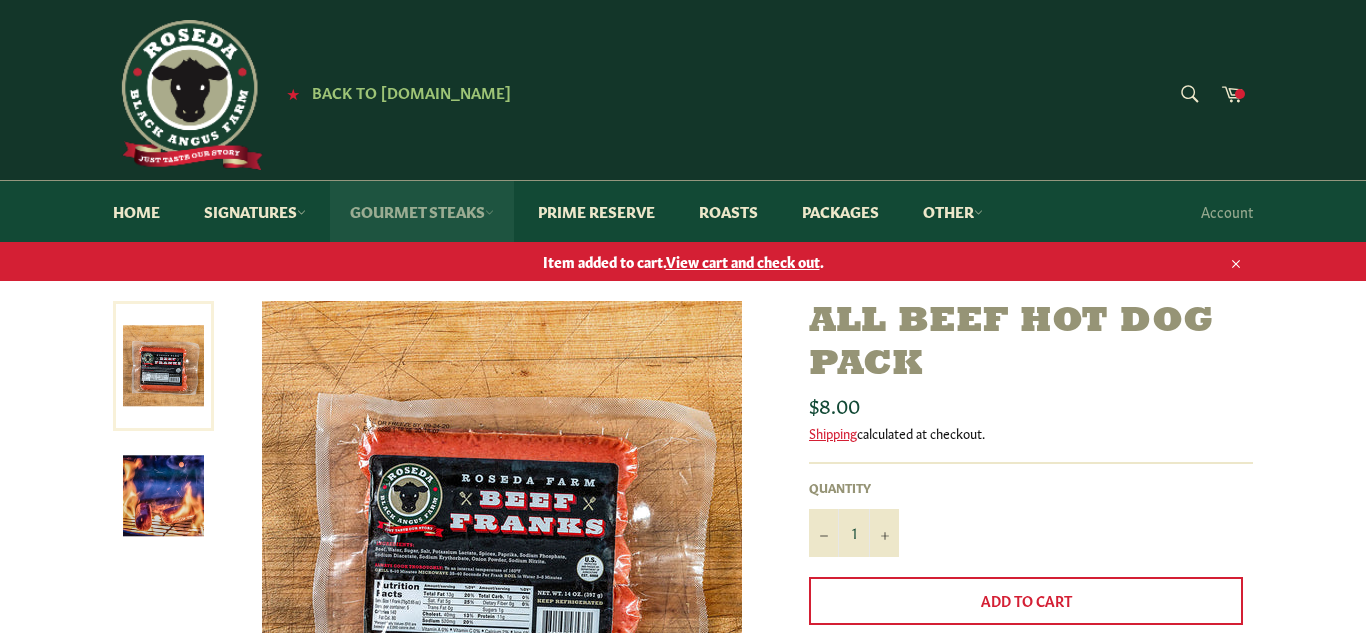 click on "Gourmet Steaks" at bounding box center [422, 211] 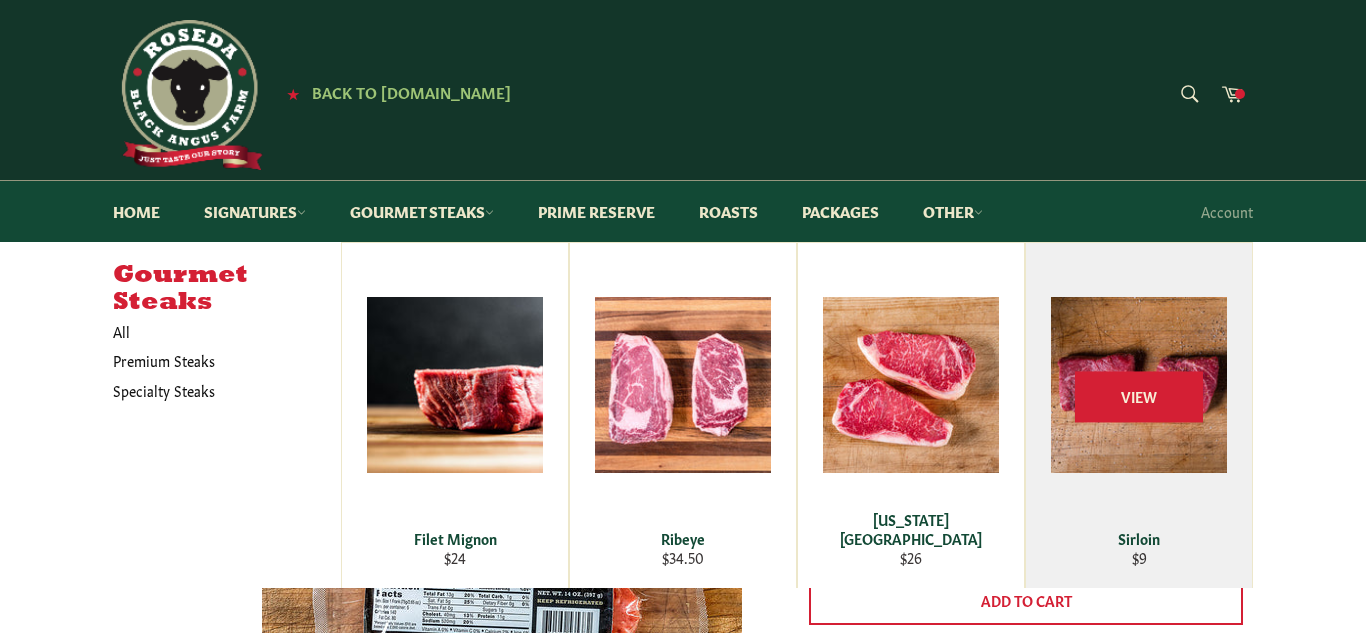 click on "View" at bounding box center (1139, 415) 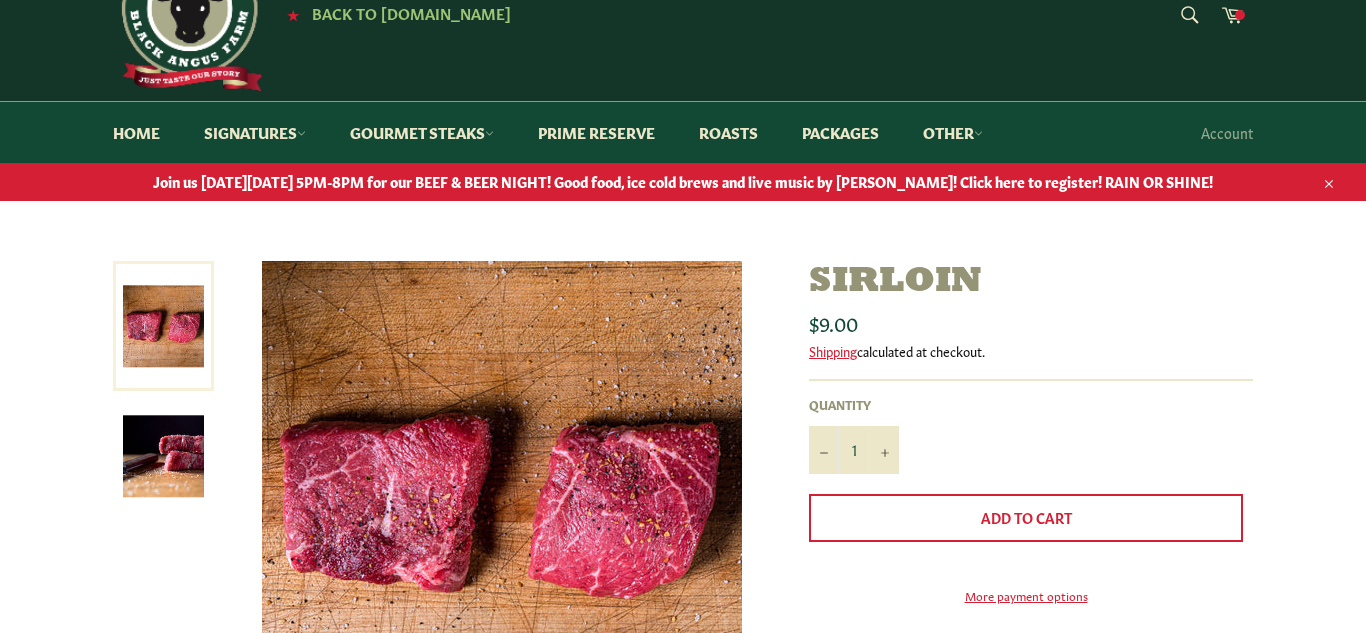 scroll, scrollTop: 0, scrollLeft: 0, axis: both 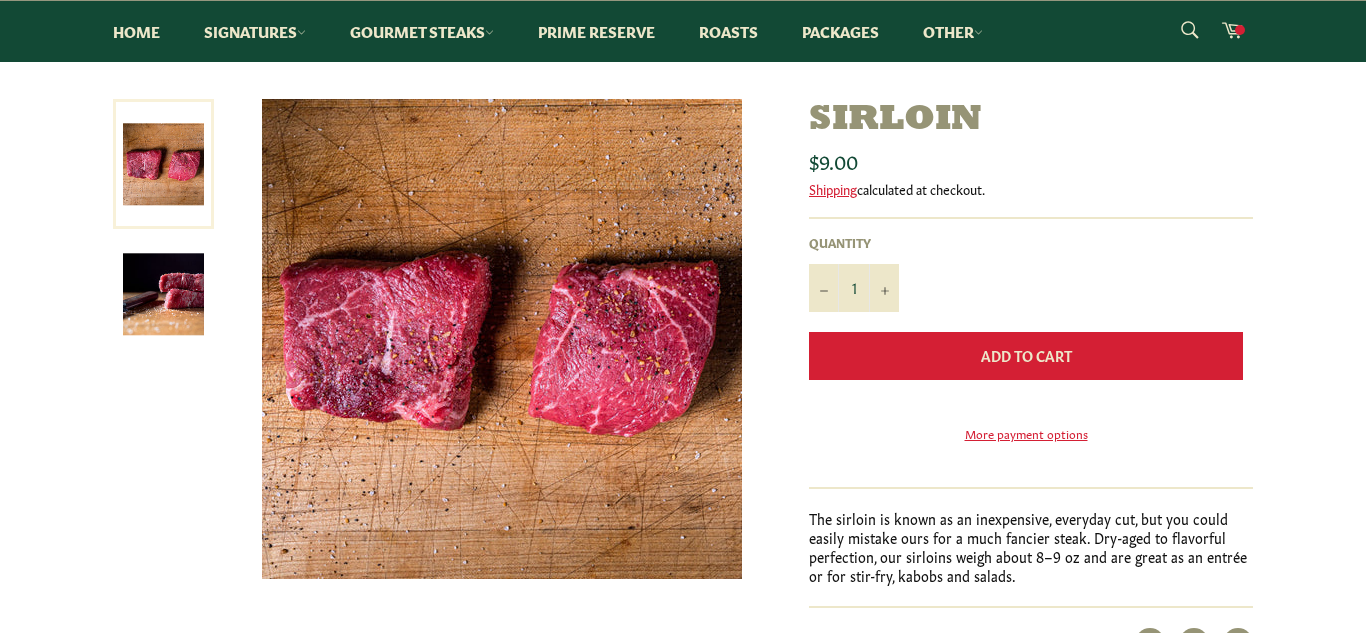 click on "Add to Cart" at bounding box center (1026, 355) 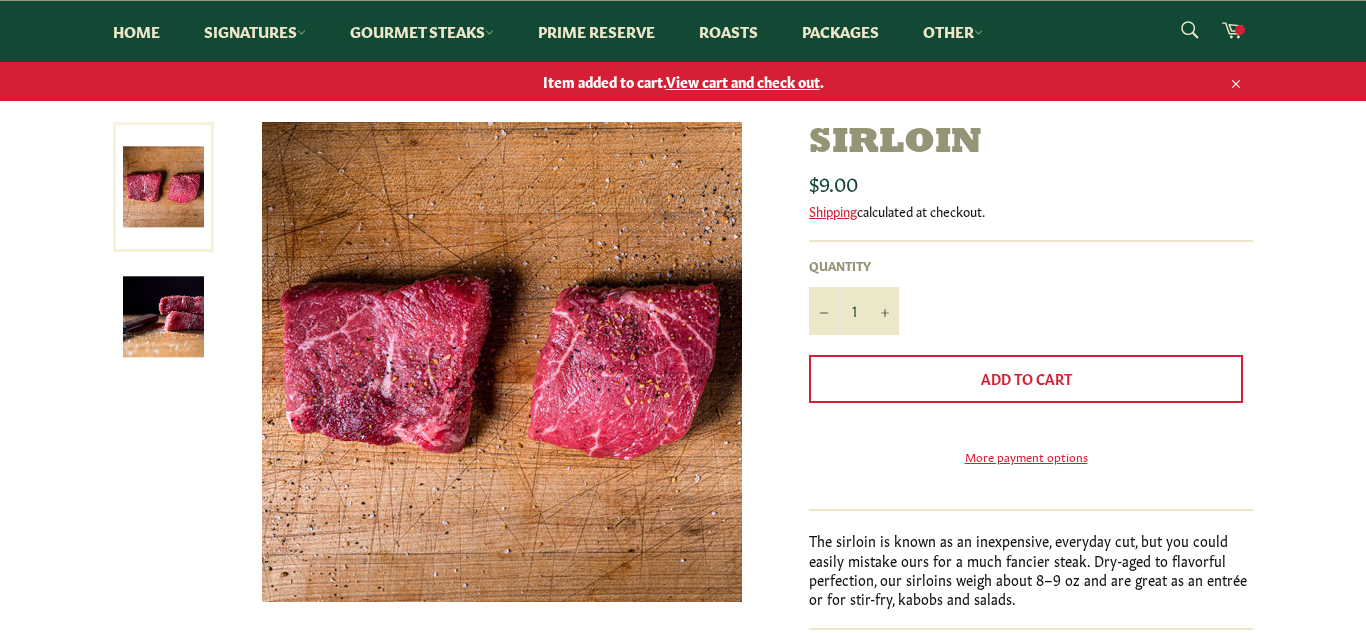 scroll, scrollTop: 0, scrollLeft: 0, axis: both 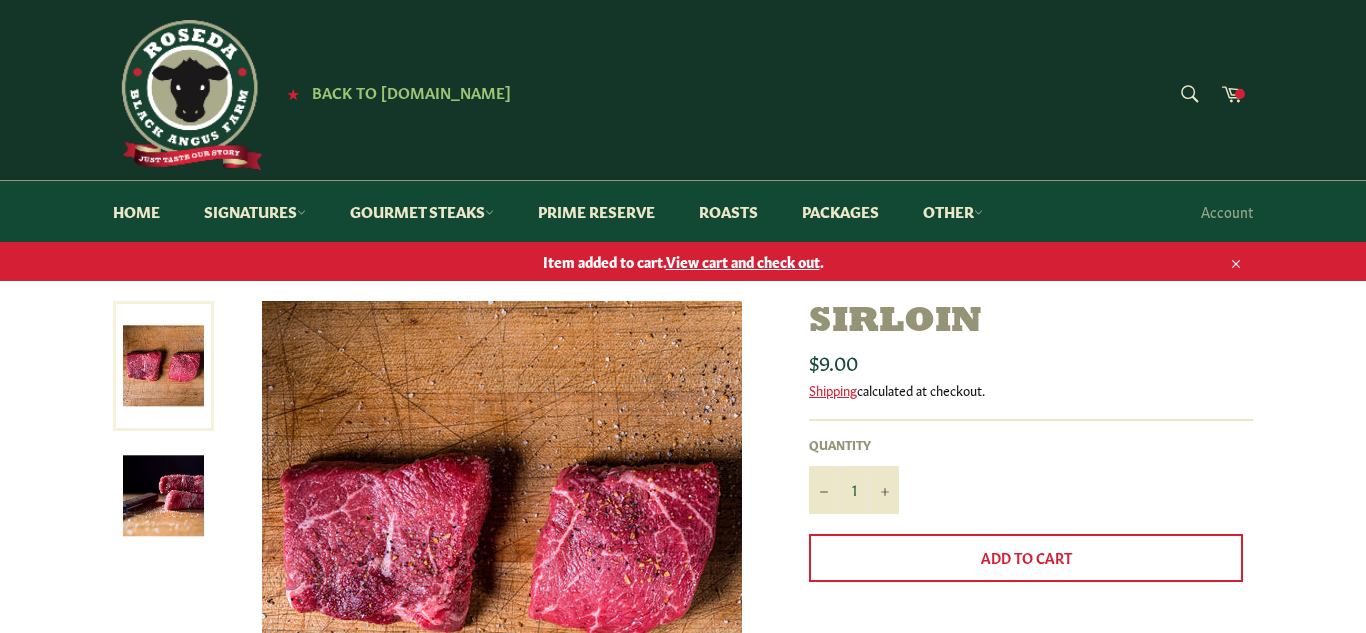 click on "View cart and check out" at bounding box center [743, 261] 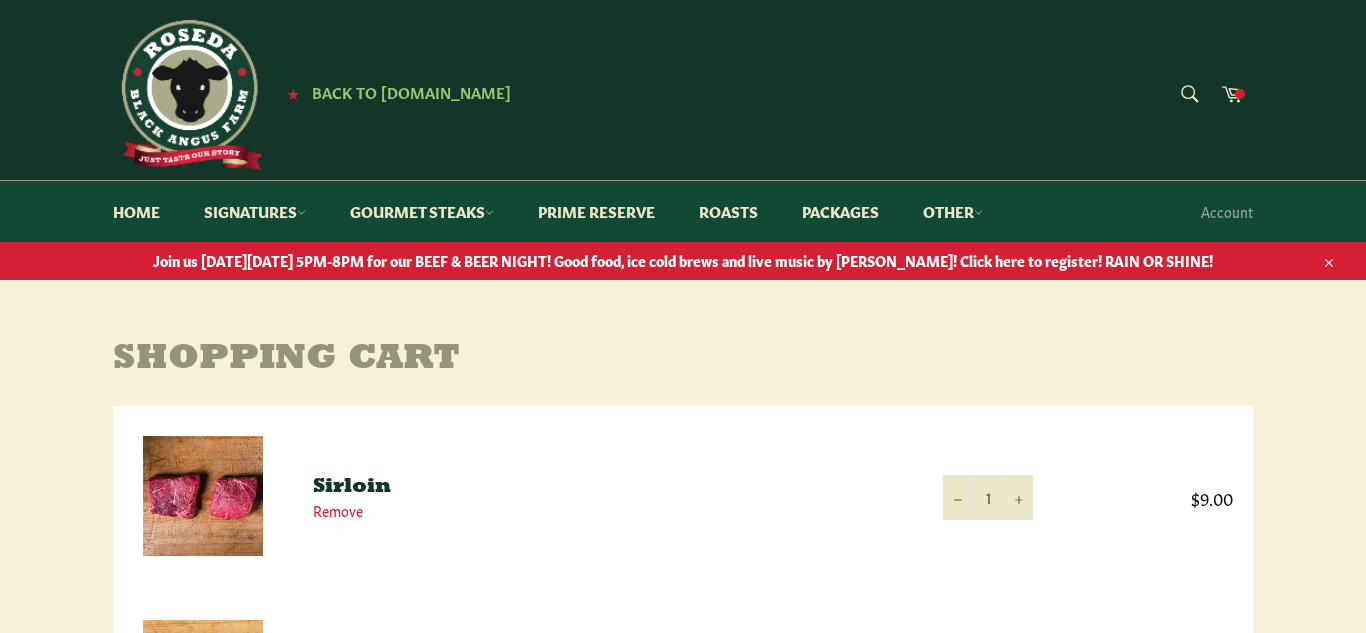 scroll, scrollTop: 0, scrollLeft: 0, axis: both 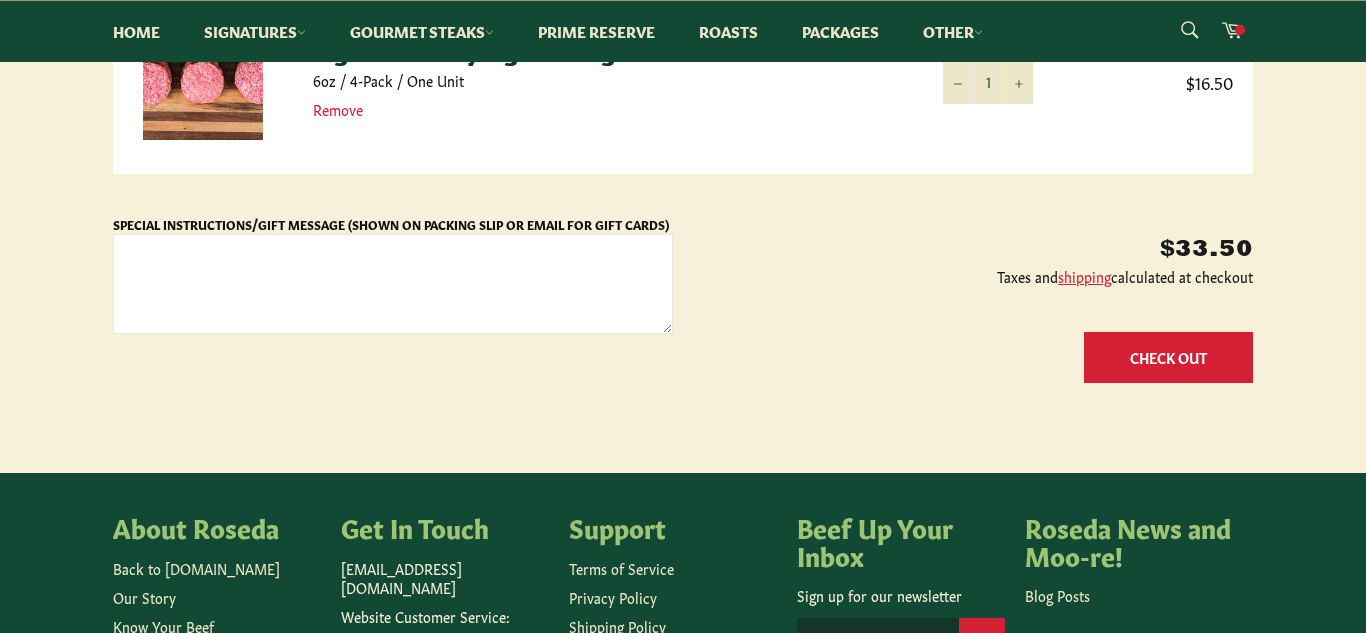 click on "Check Out" at bounding box center (1168, 357) 